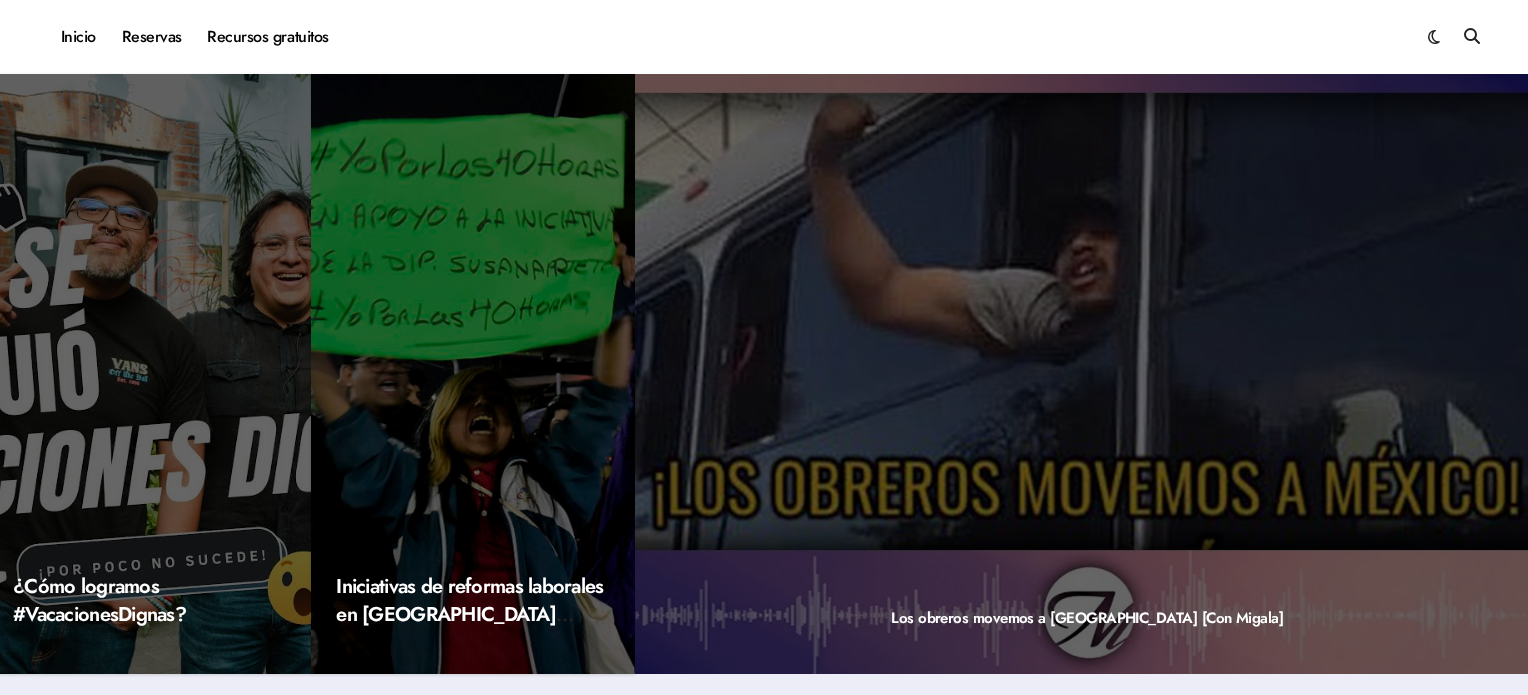 scroll, scrollTop: 0, scrollLeft: 0, axis: both 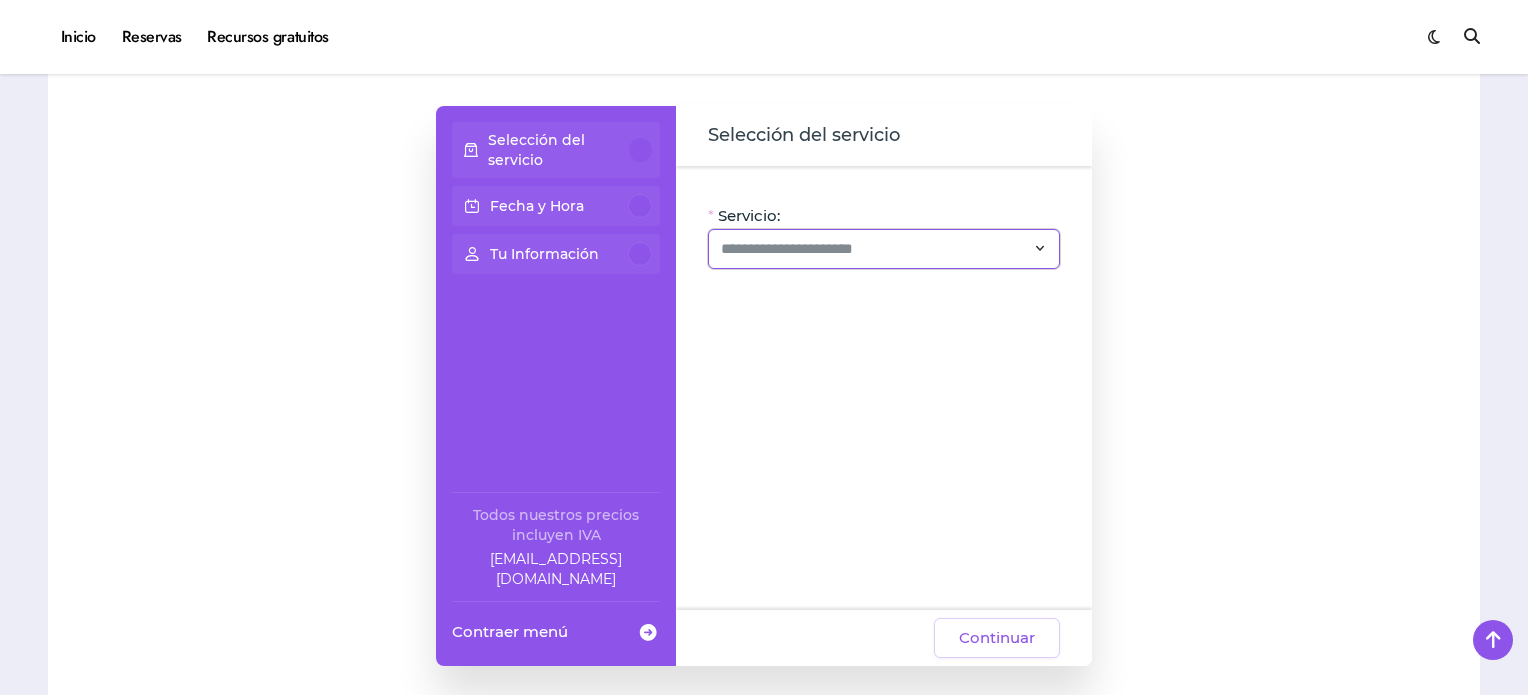click 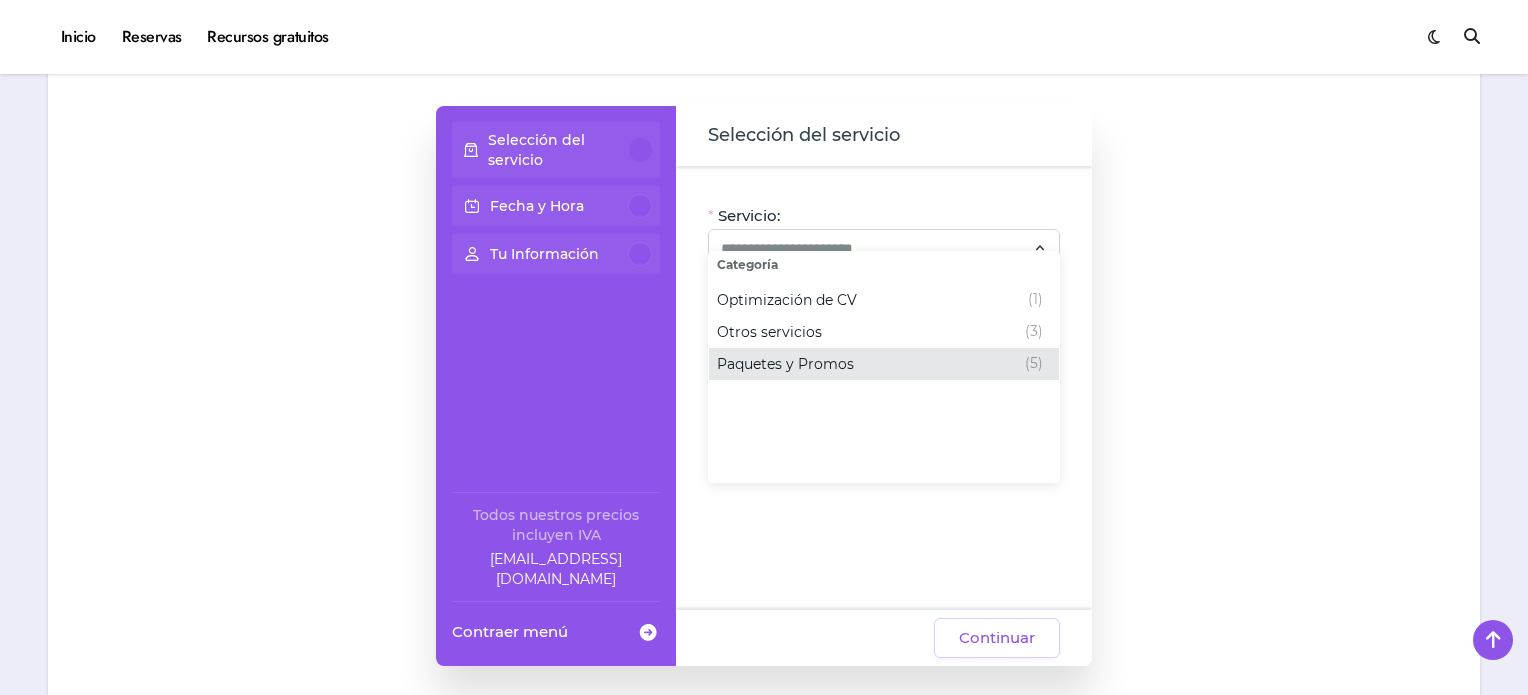 click on "Paquetes y Promos" at bounding box center (785, 364) 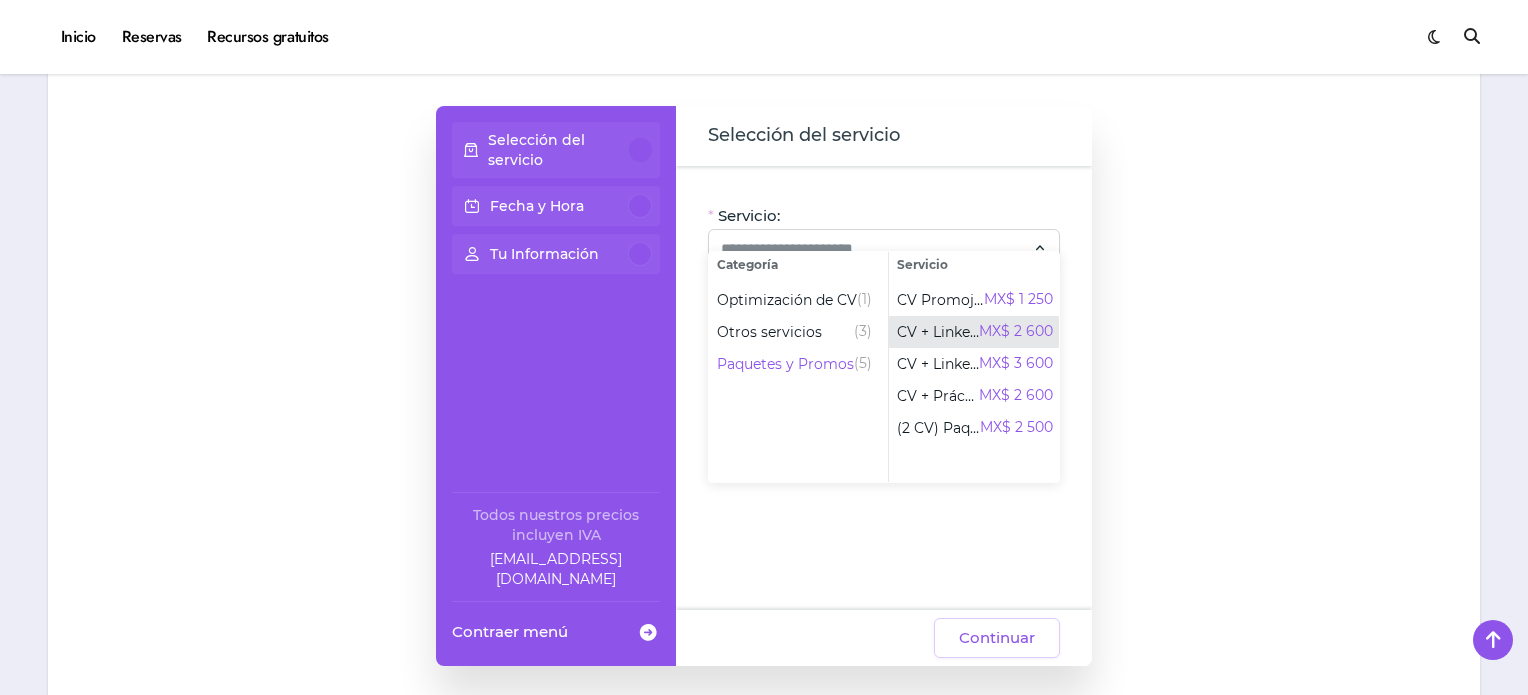 click on "CV + LinkedIn" at bounding box center [938, 332] 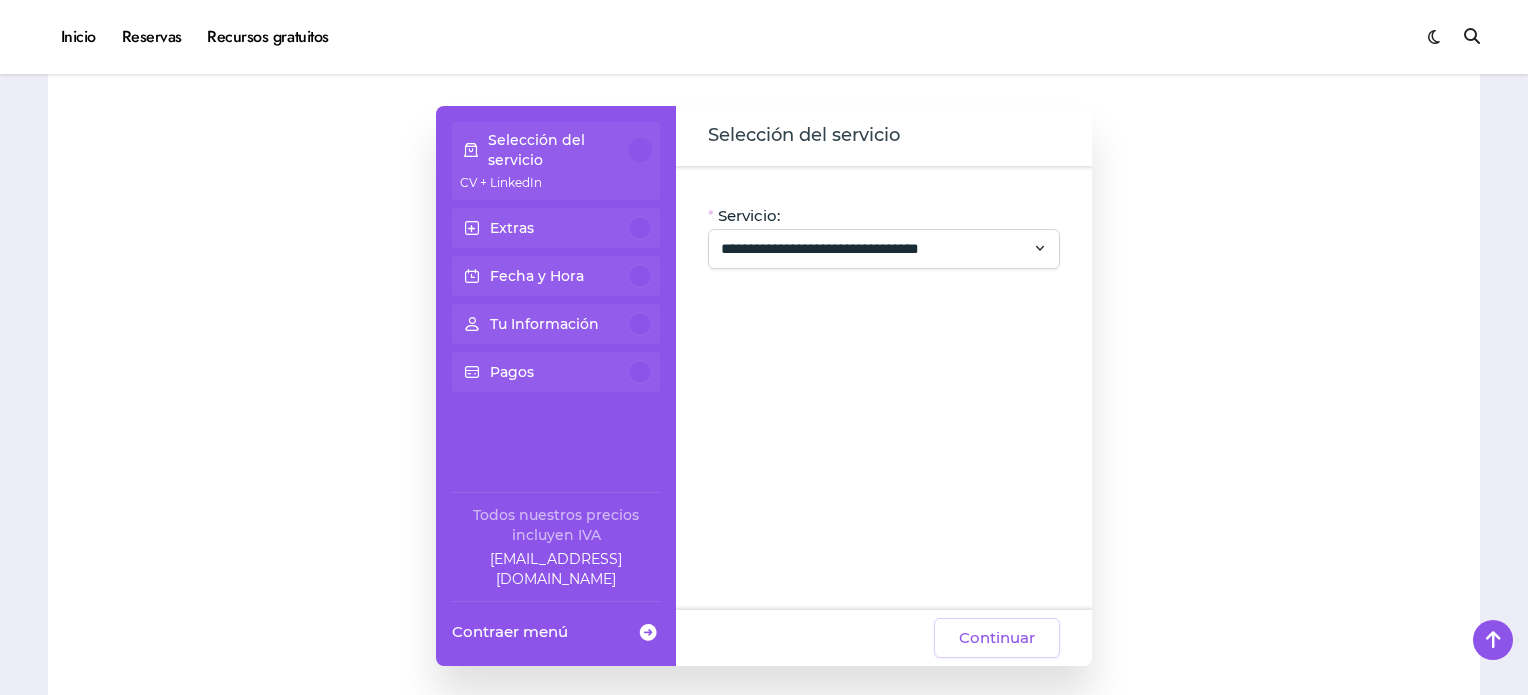 click at bounding box center [472, 228] 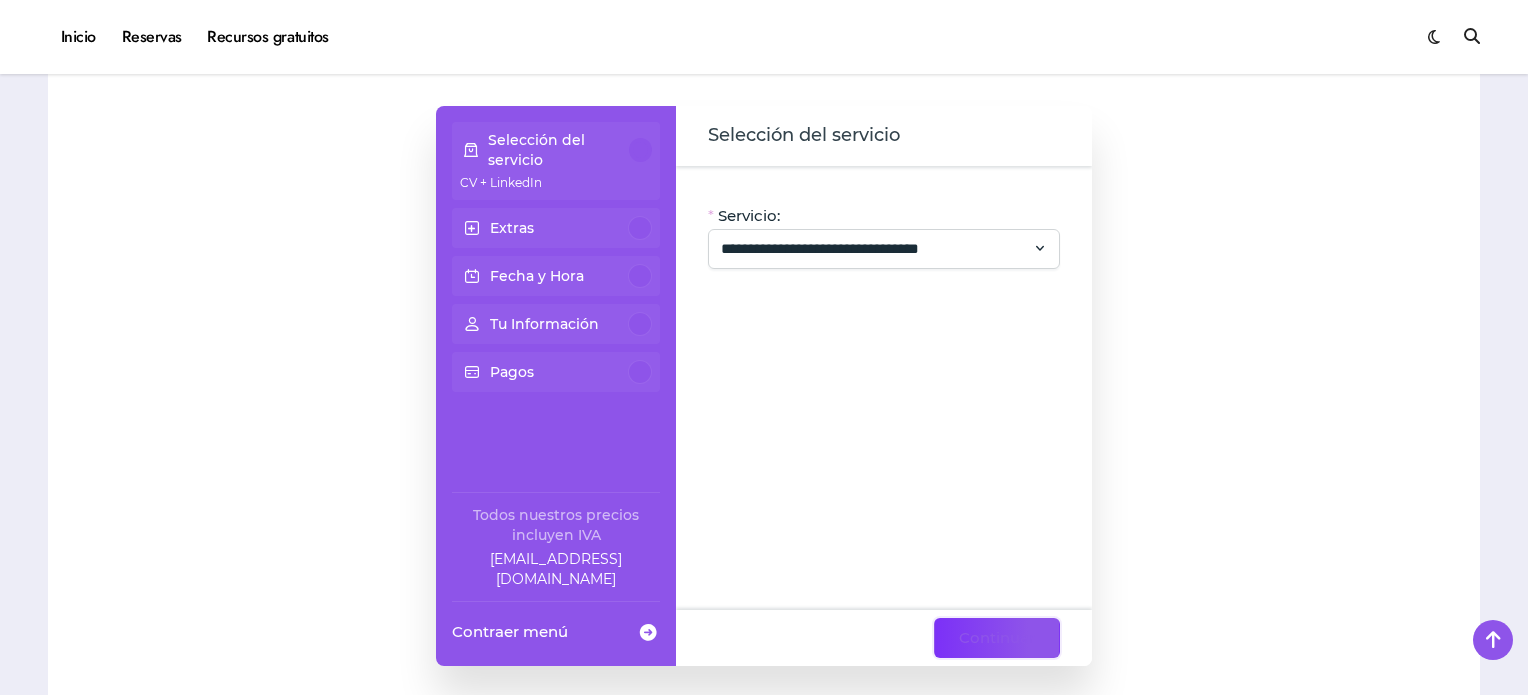 click on "Continuar" at bounding box center (997, 638) 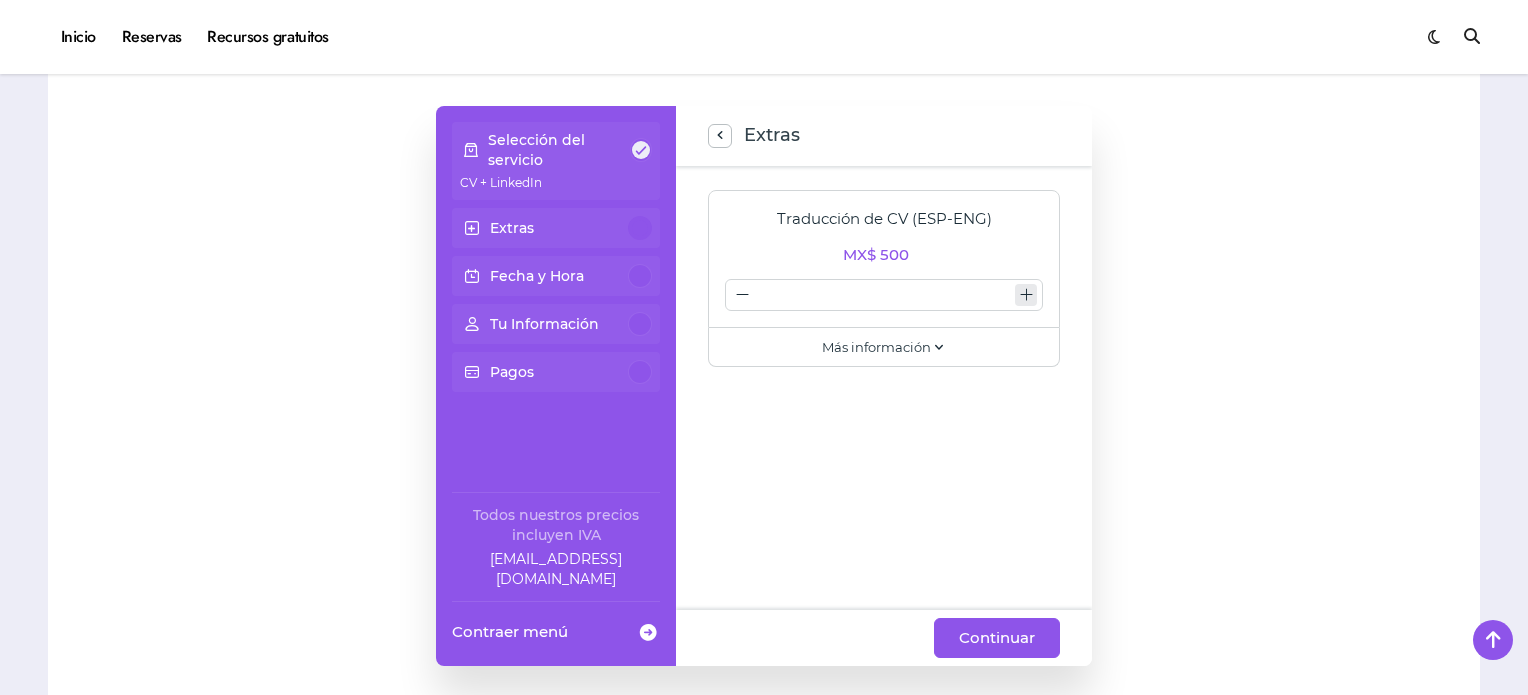click 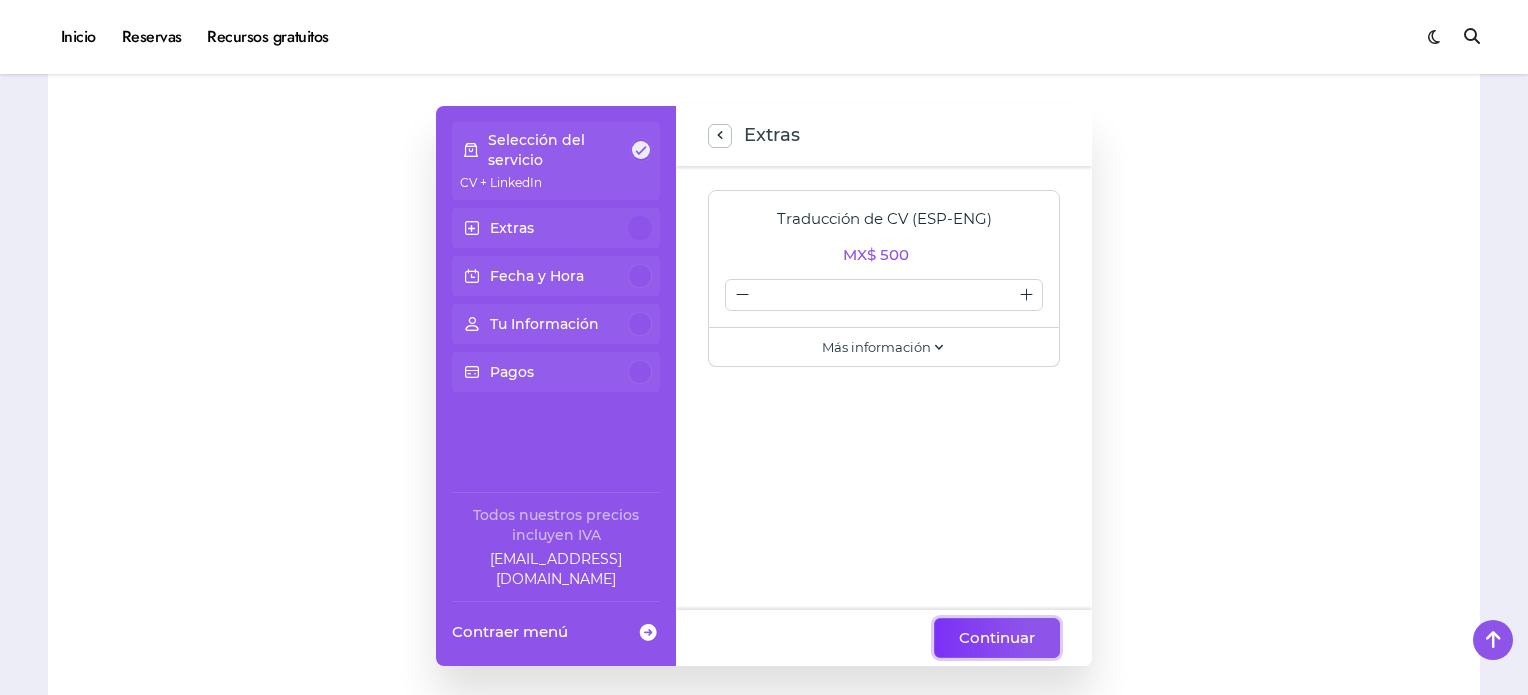 click on "Continuar" at bounding box center [997, 638] 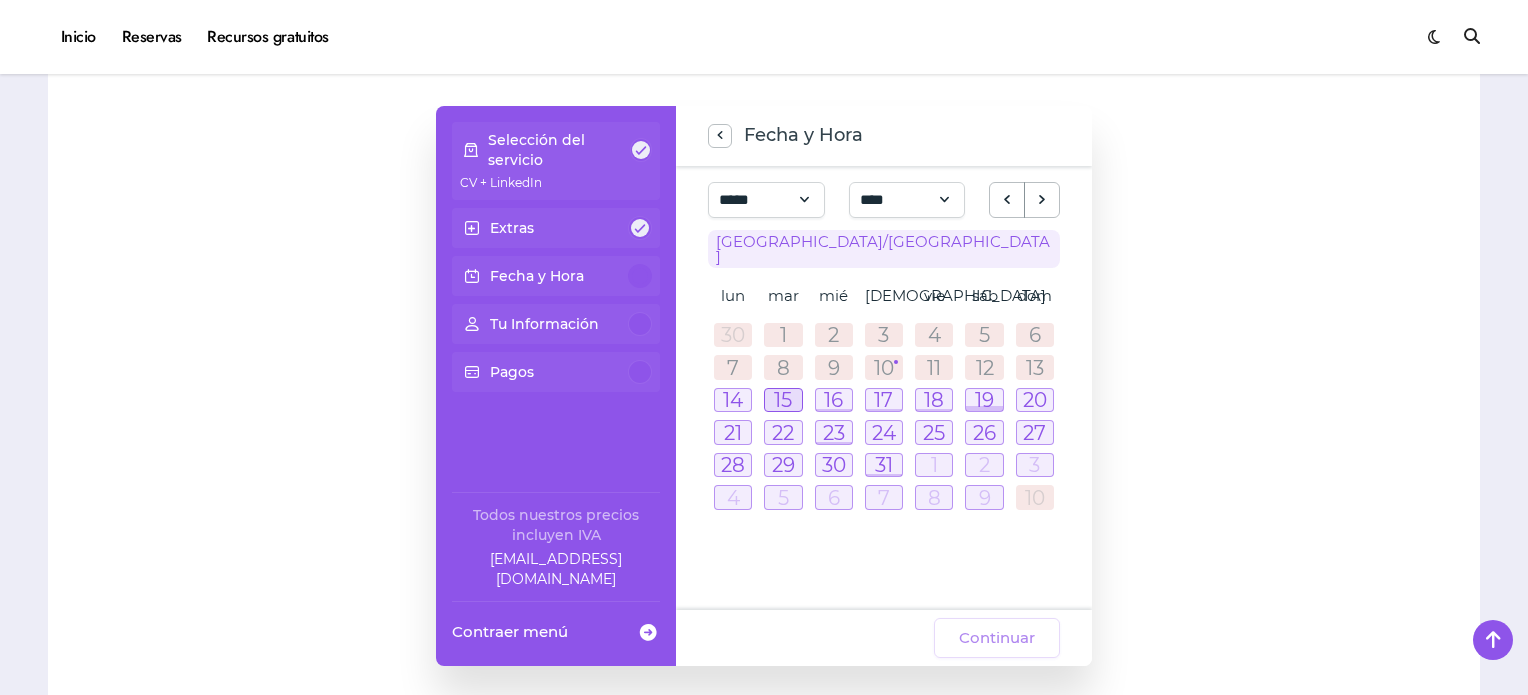 click at bounding box center [783, 400] 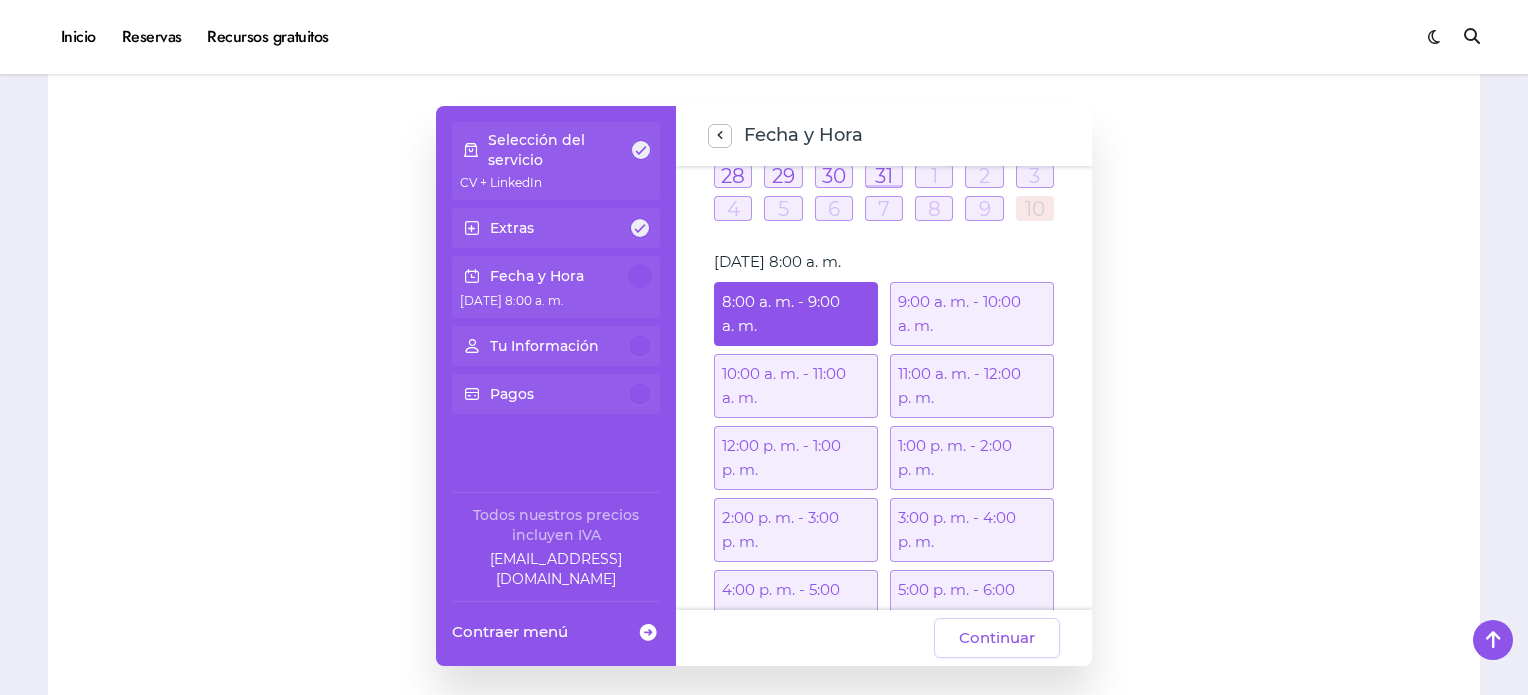 scroll, scrollTop: 338, scrollLeft: 0, axis: vertical 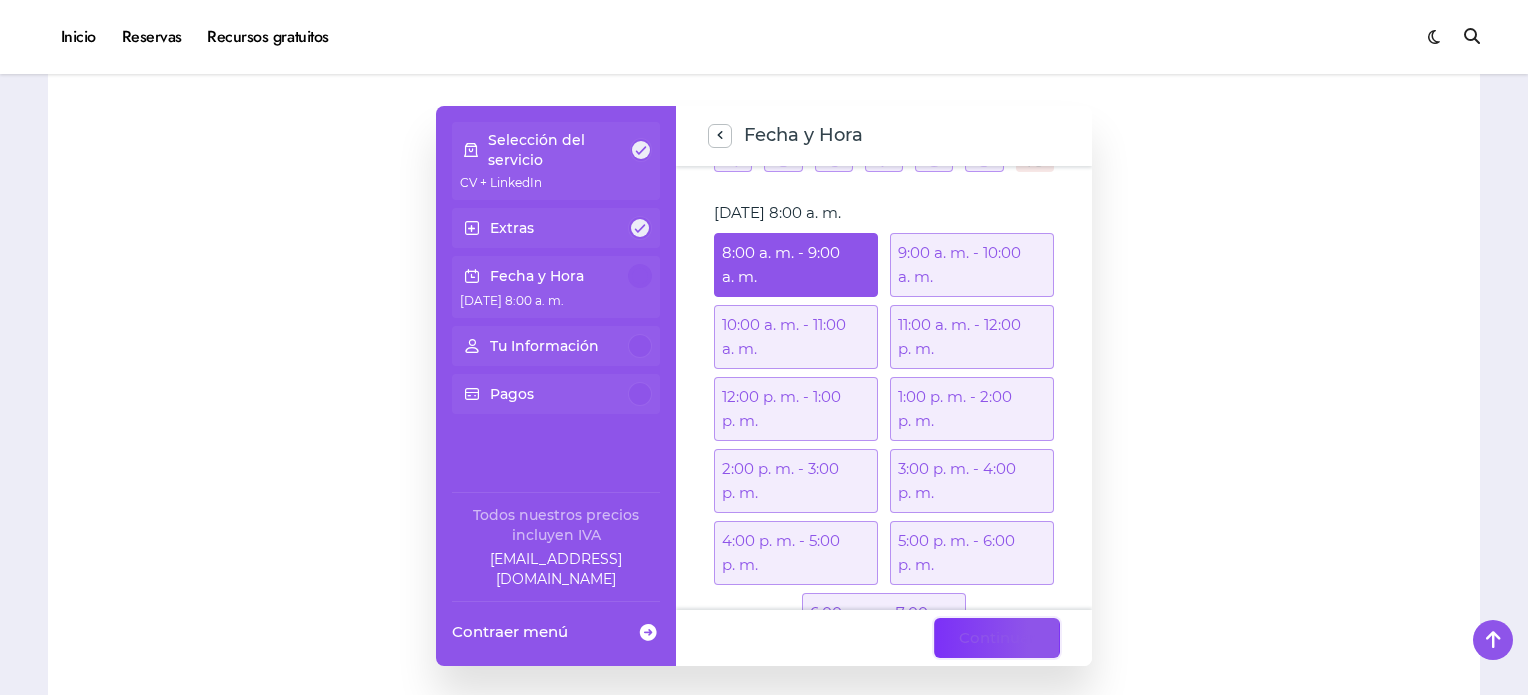 click on "Continuar" at bounding box center [997, 638] 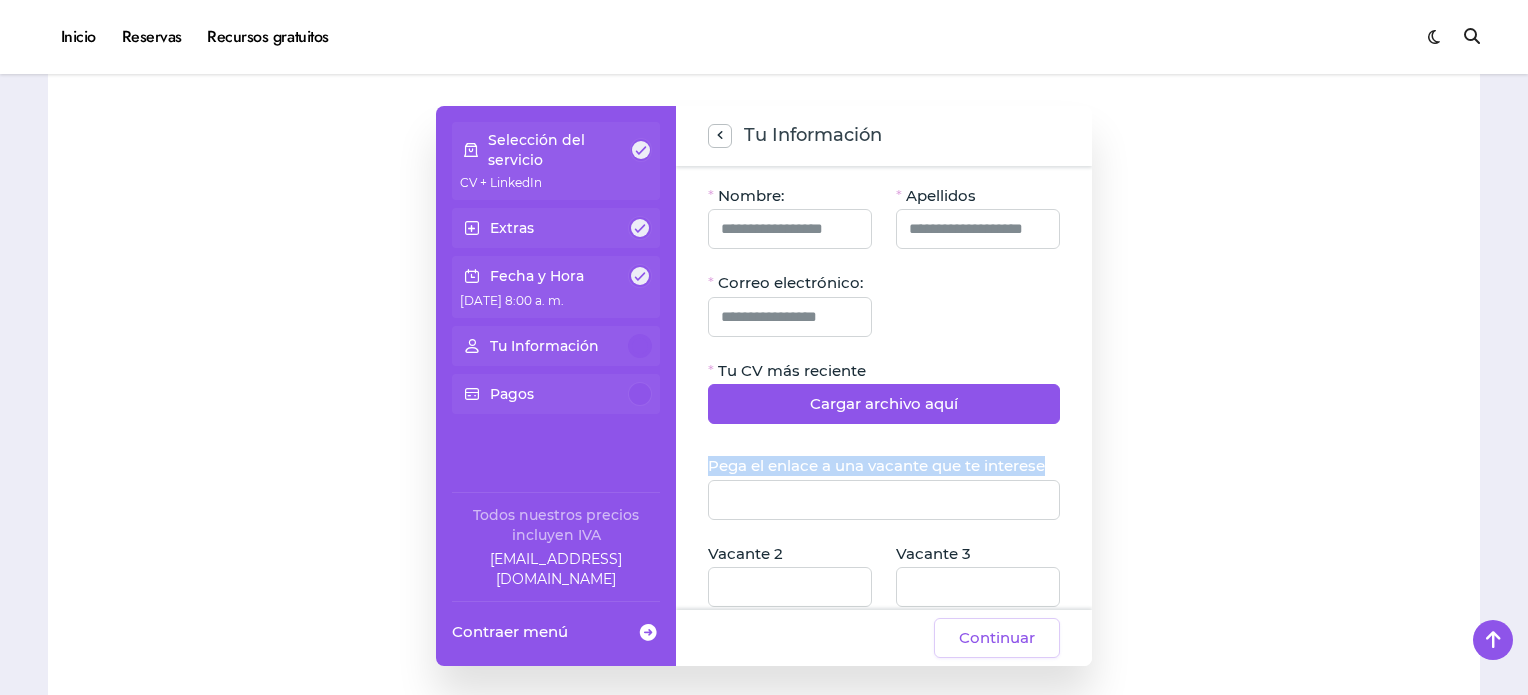 drag, startPoint x: 1085, startPoint y: 363, endPoint x: 1085, endPoint y: 438, distance: 75 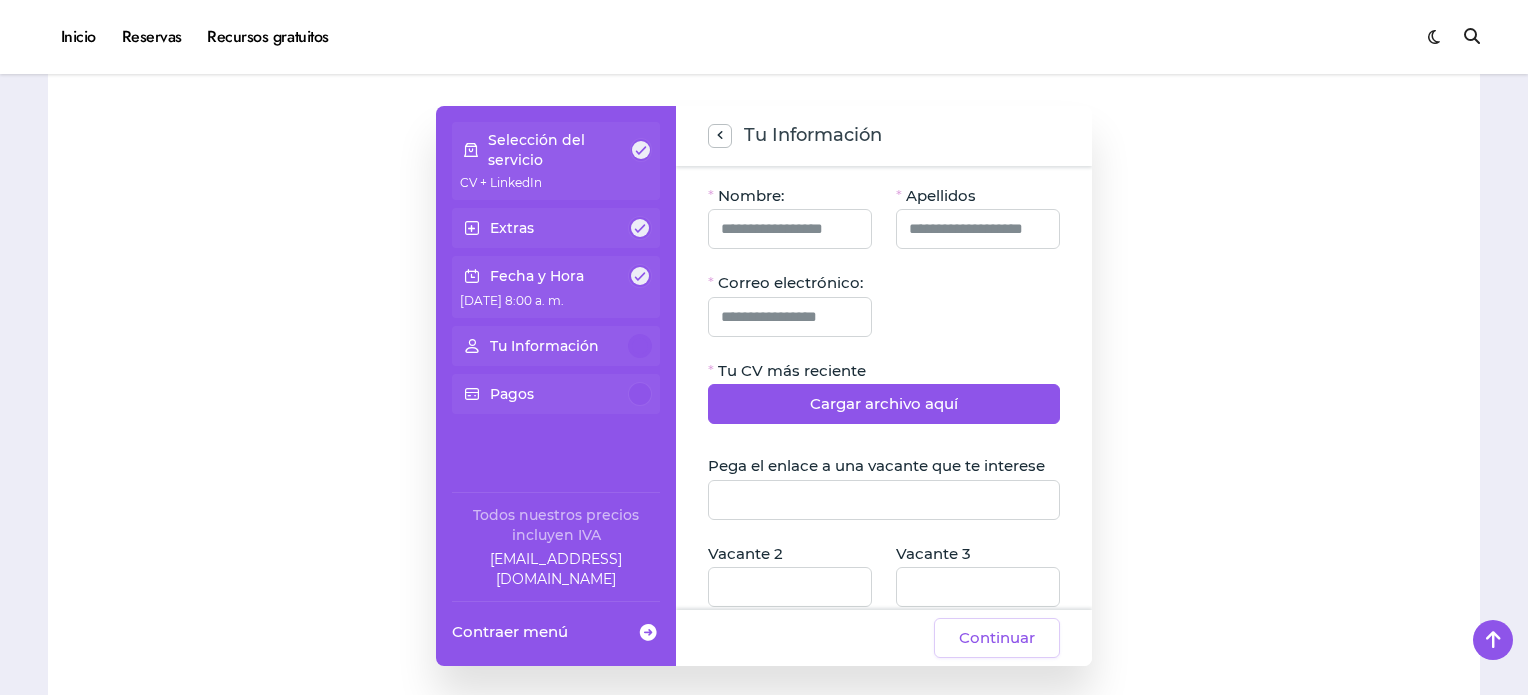 click at bounding box center (1296, 386) 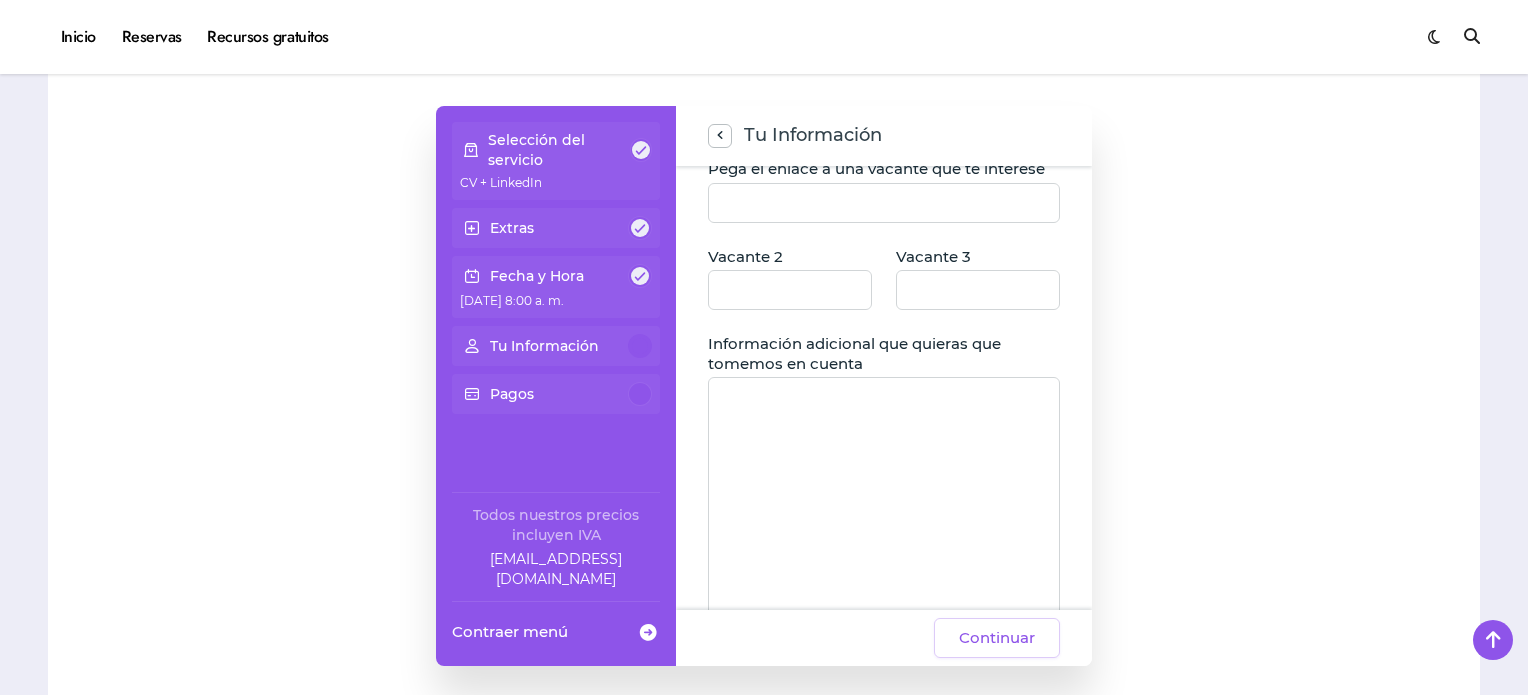 scroll, scrollTop: 360, scrollLeft: 0, axis: vertical 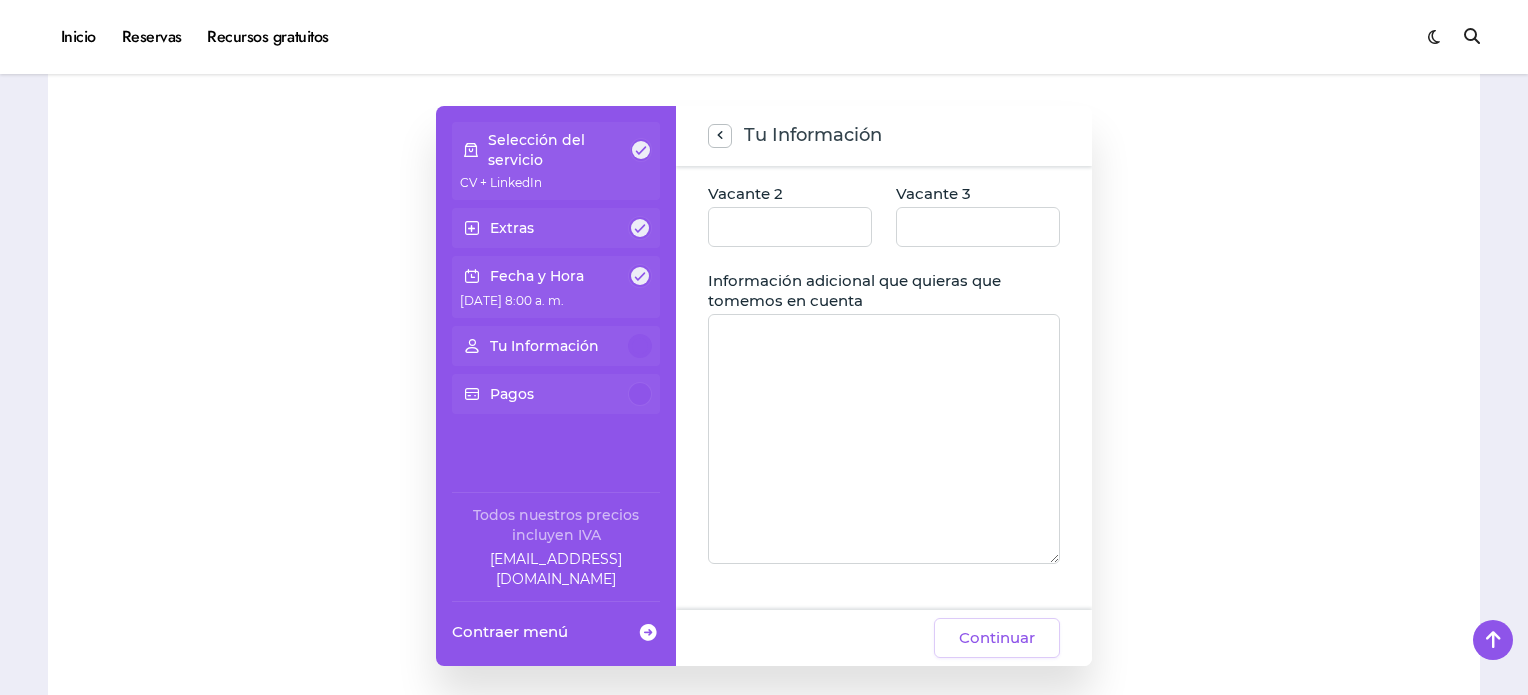 click on "CV + LinkedIn" at bounding box center (501, 182) 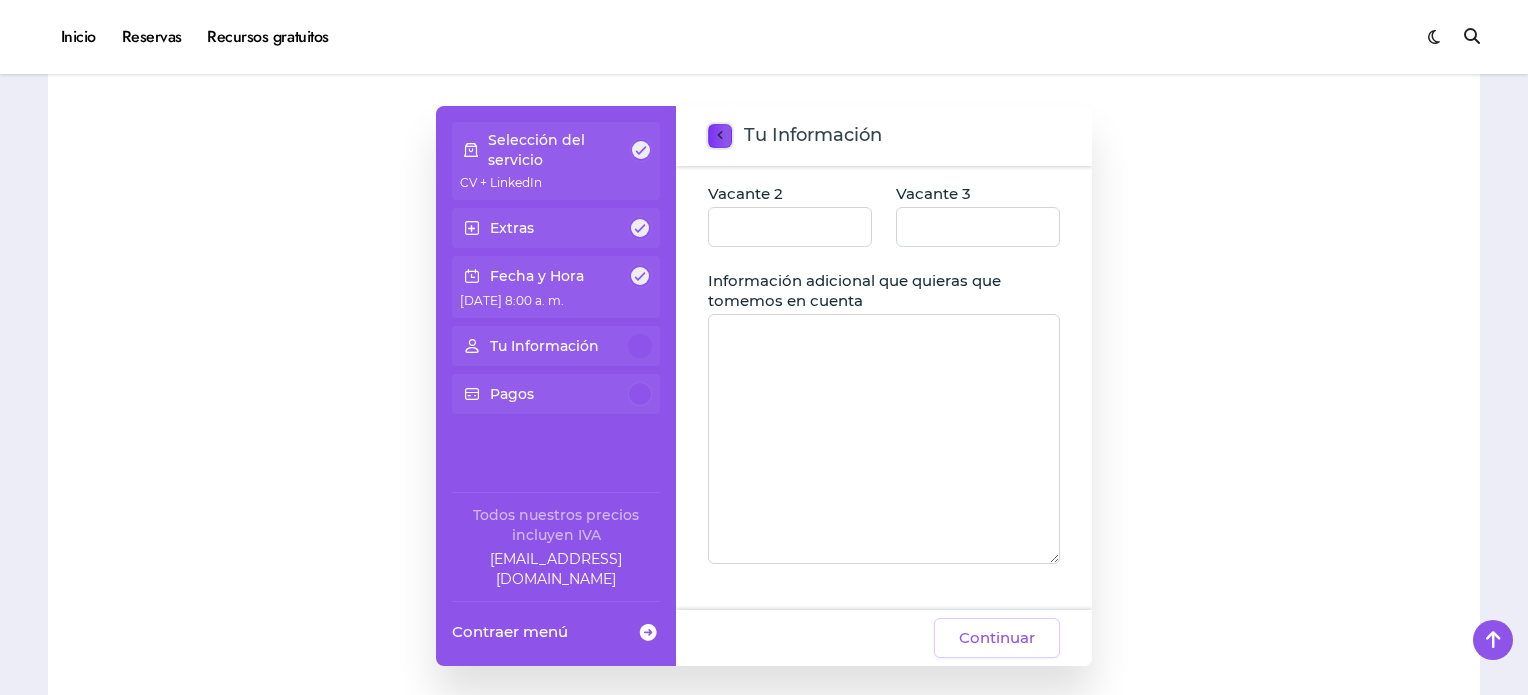 click 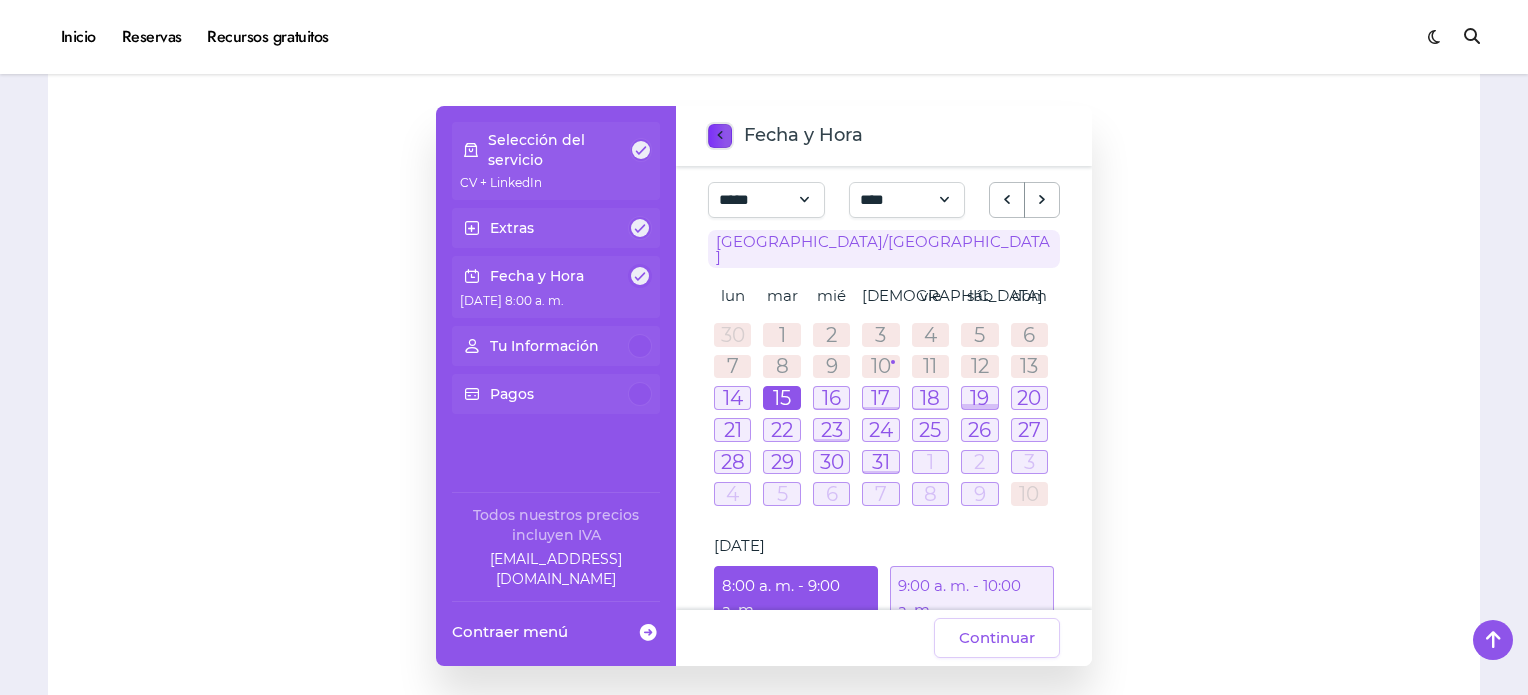 click 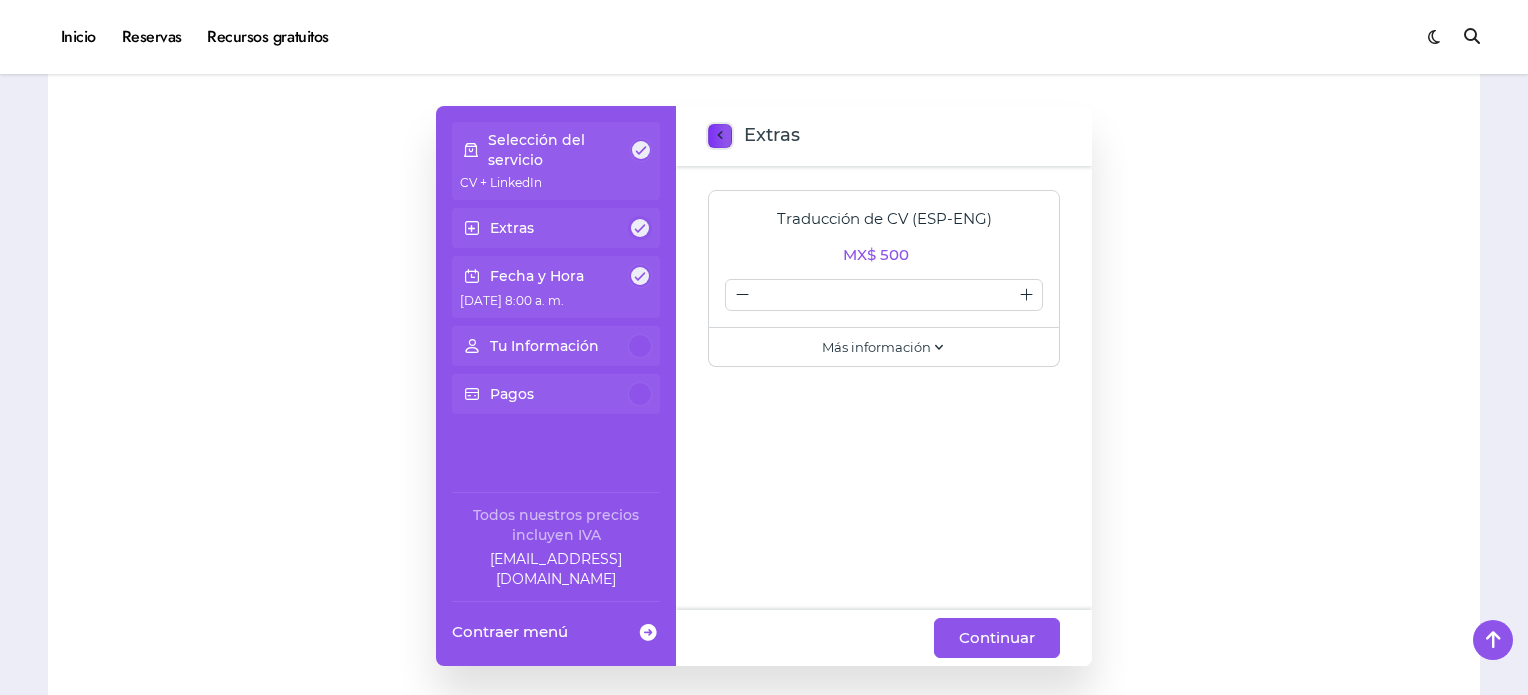 click 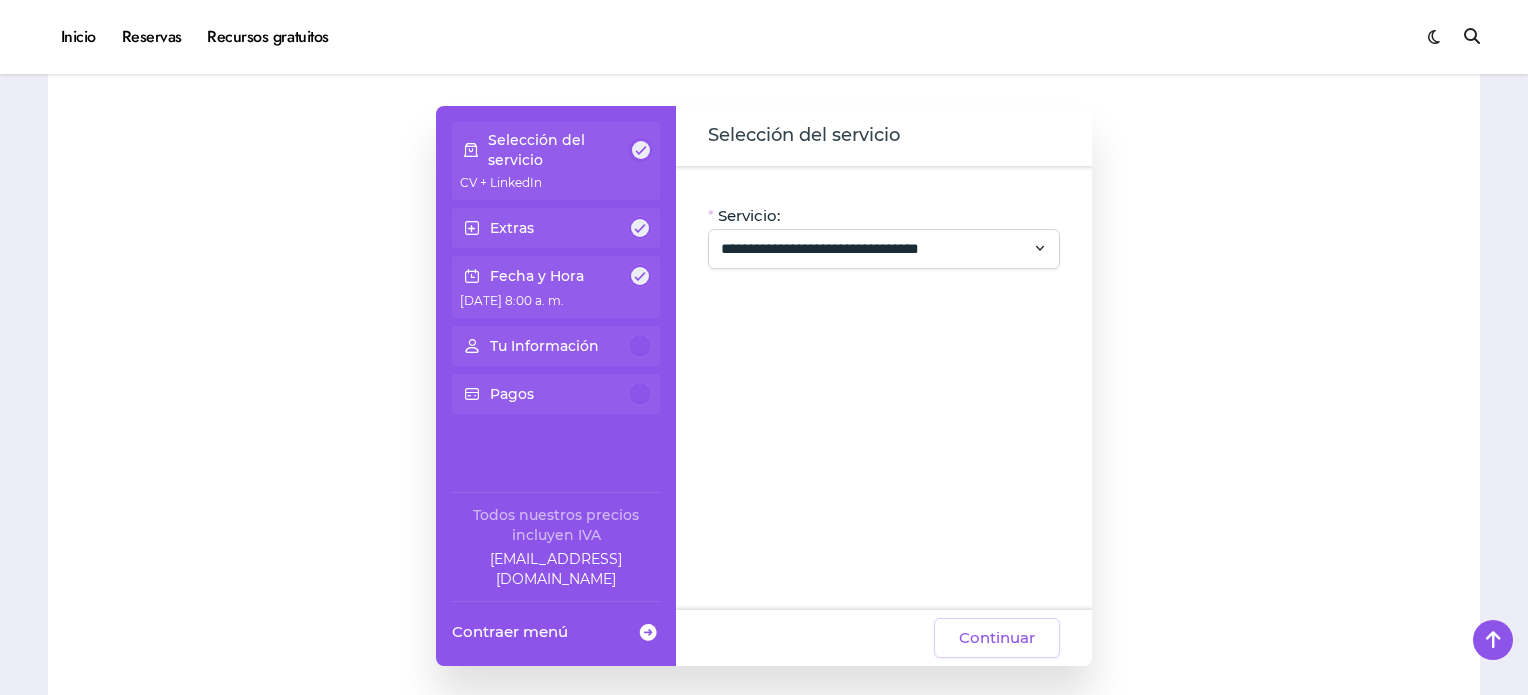 click on "Selección del servicio" at bounding box center [804, 136] 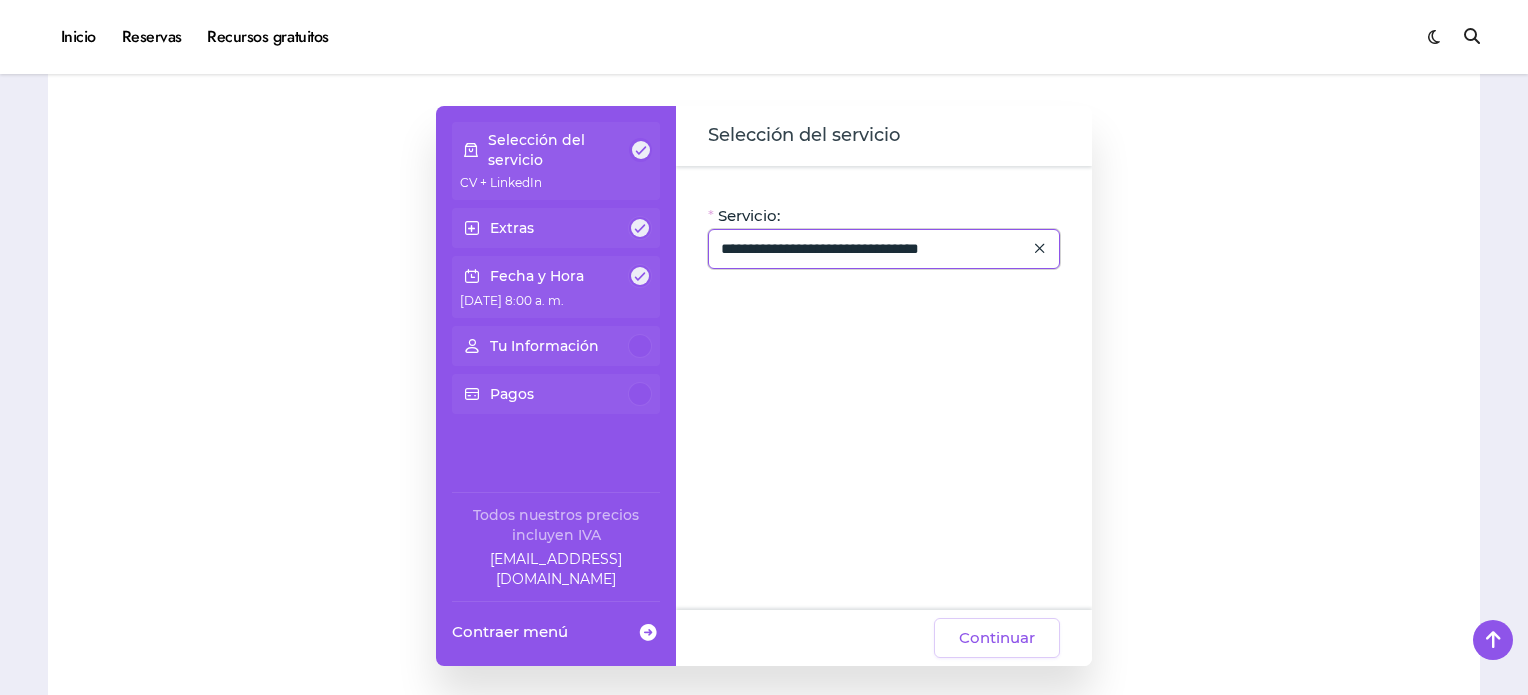 click on "**********" 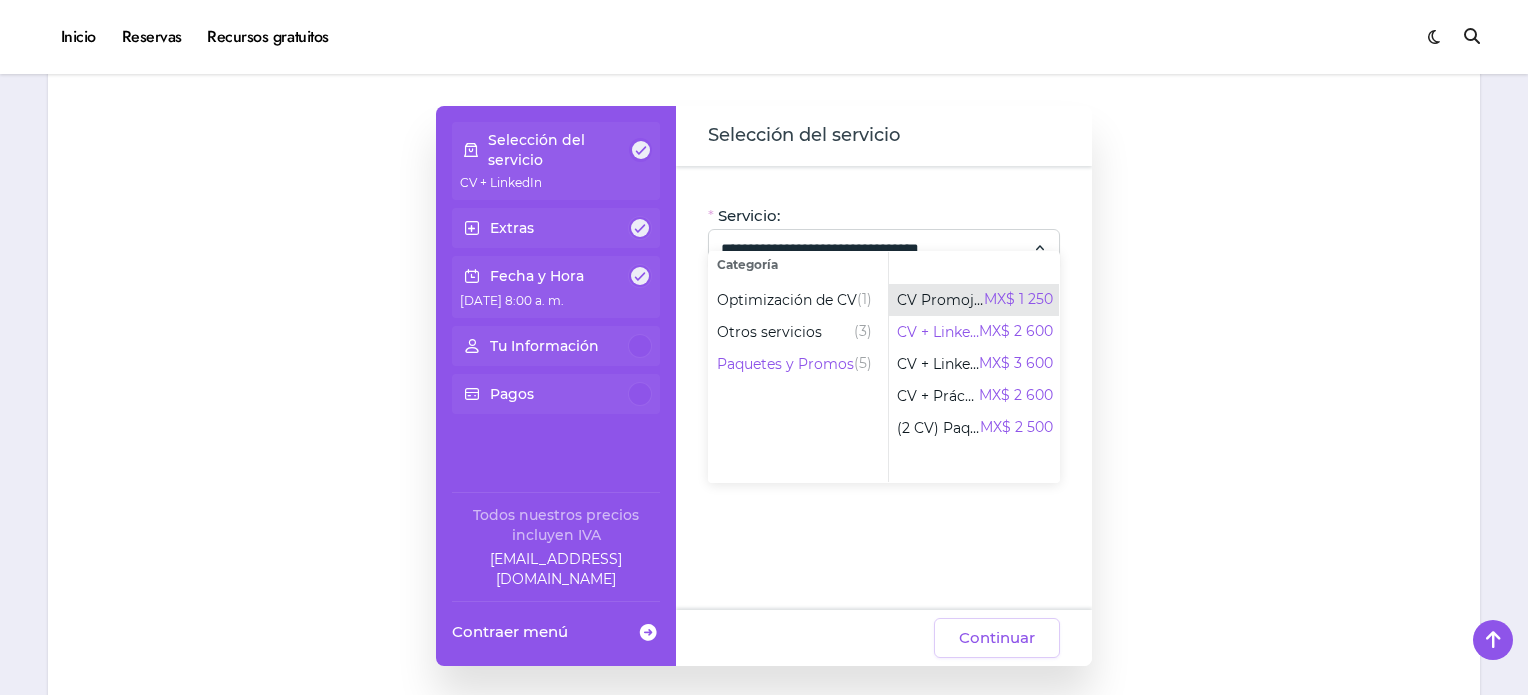 click on "CV Promojueves" at bounding box center (940, 300) 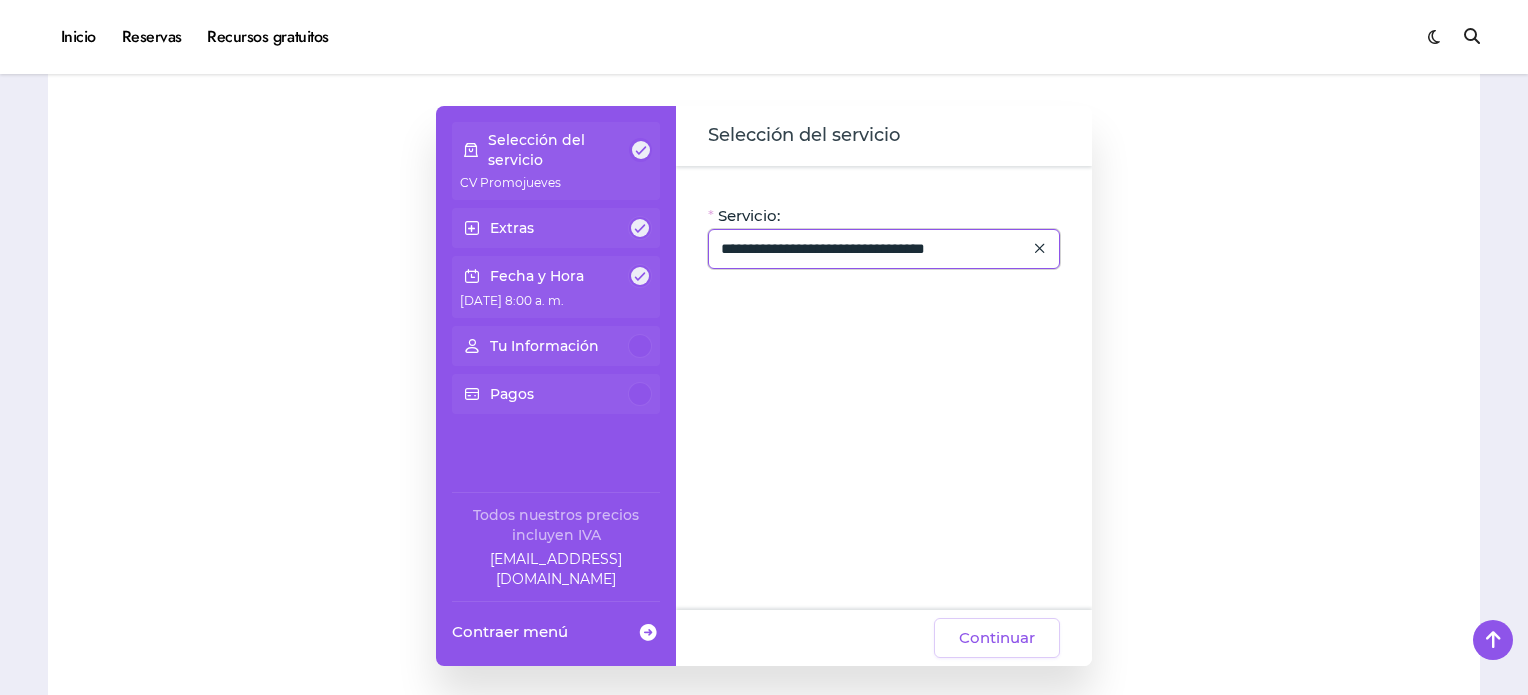 click on "**********" 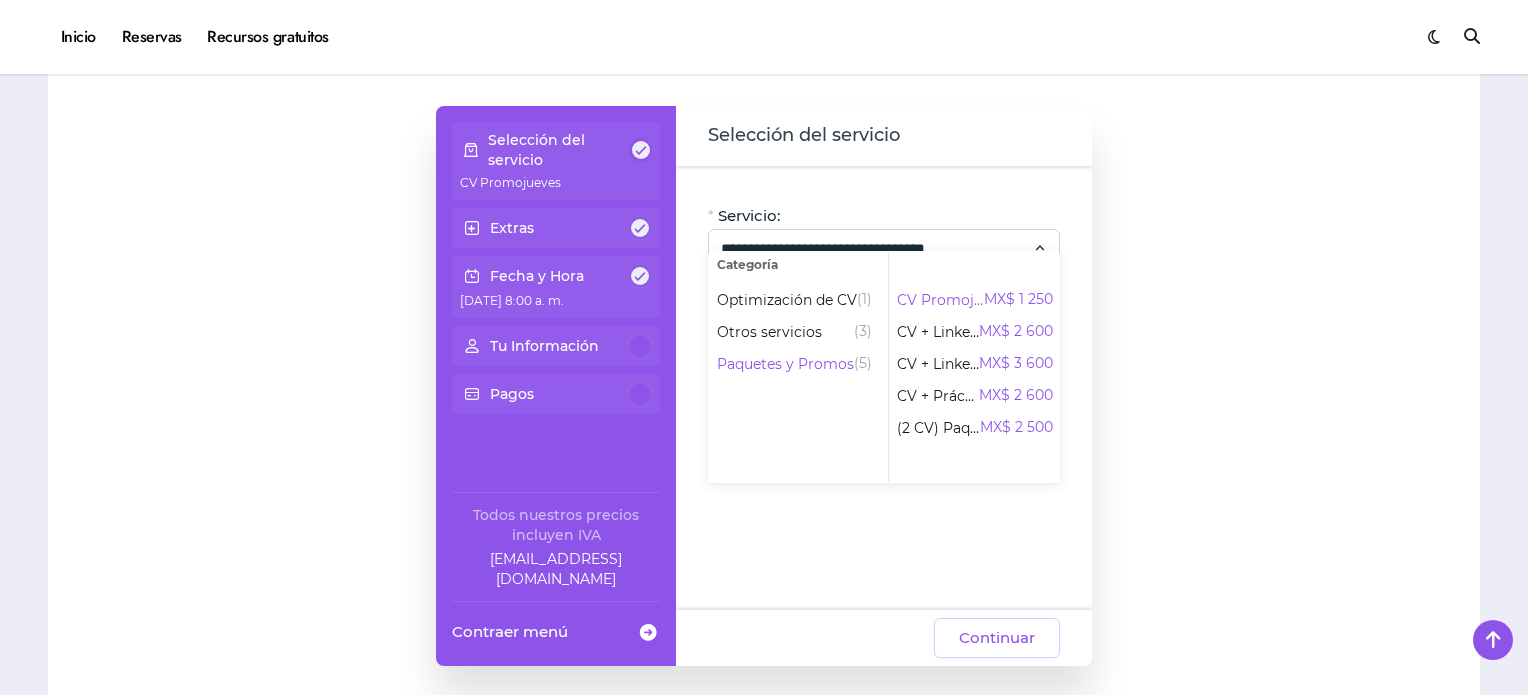 drag, startPoint x: 1091, startPoint y: 627, endPoint x: 1245, endPoint y: 619, distance: 154.20766 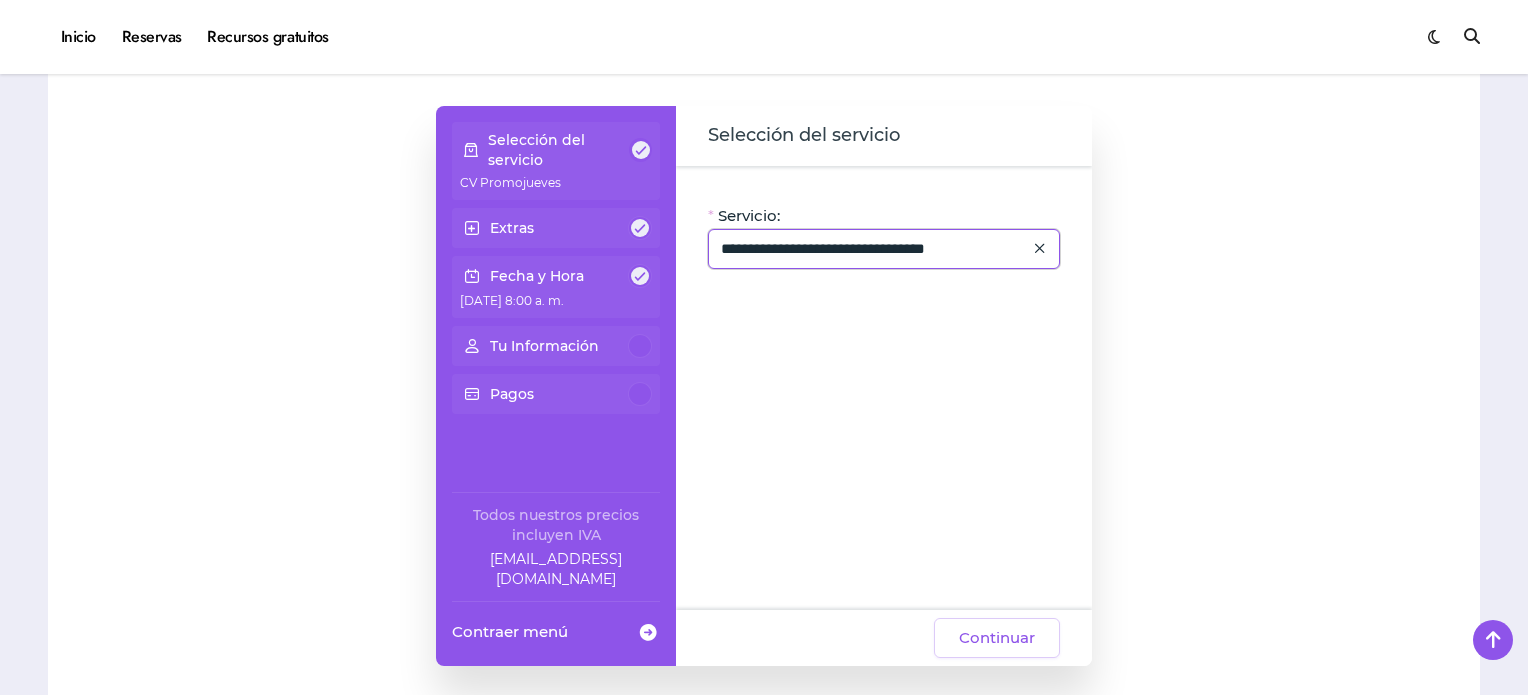 click on "**********" 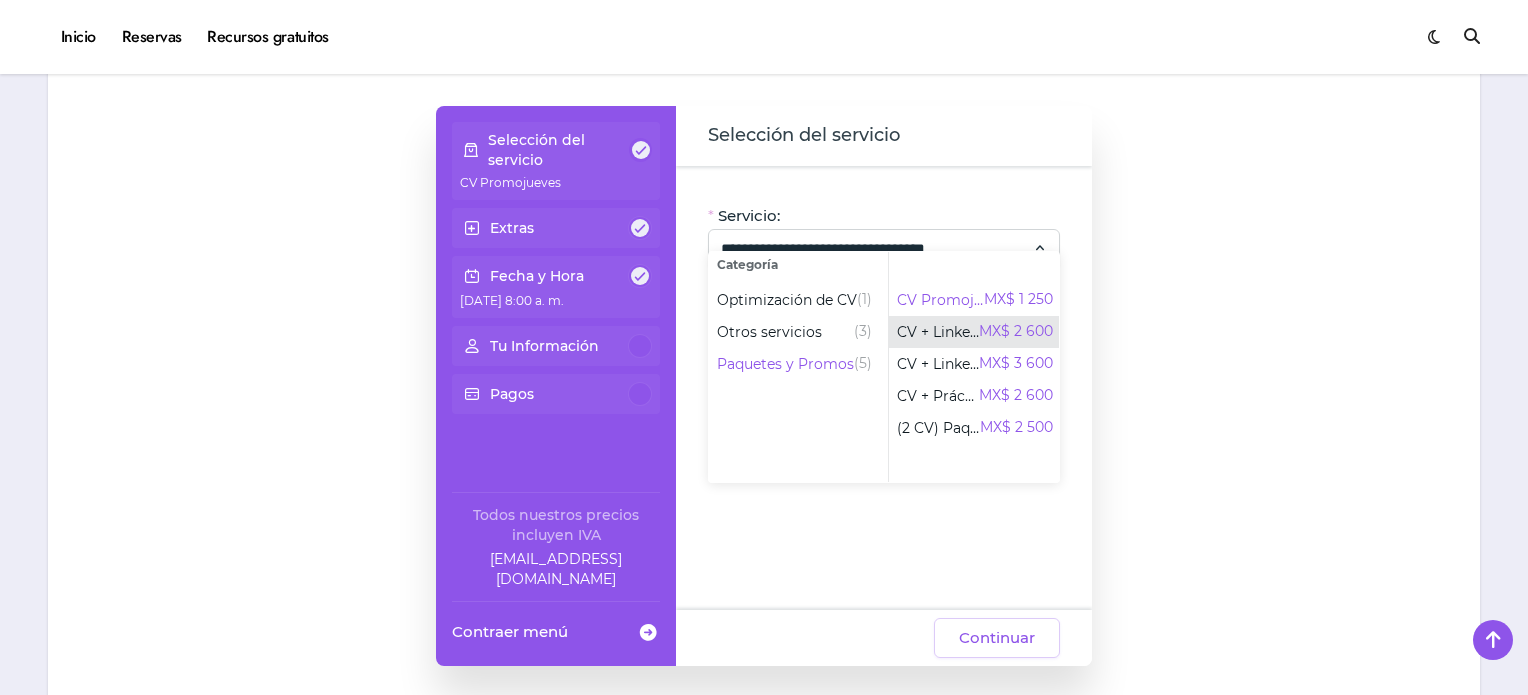 click on "MX$ 2 600" at bounding box center (1016, 332) 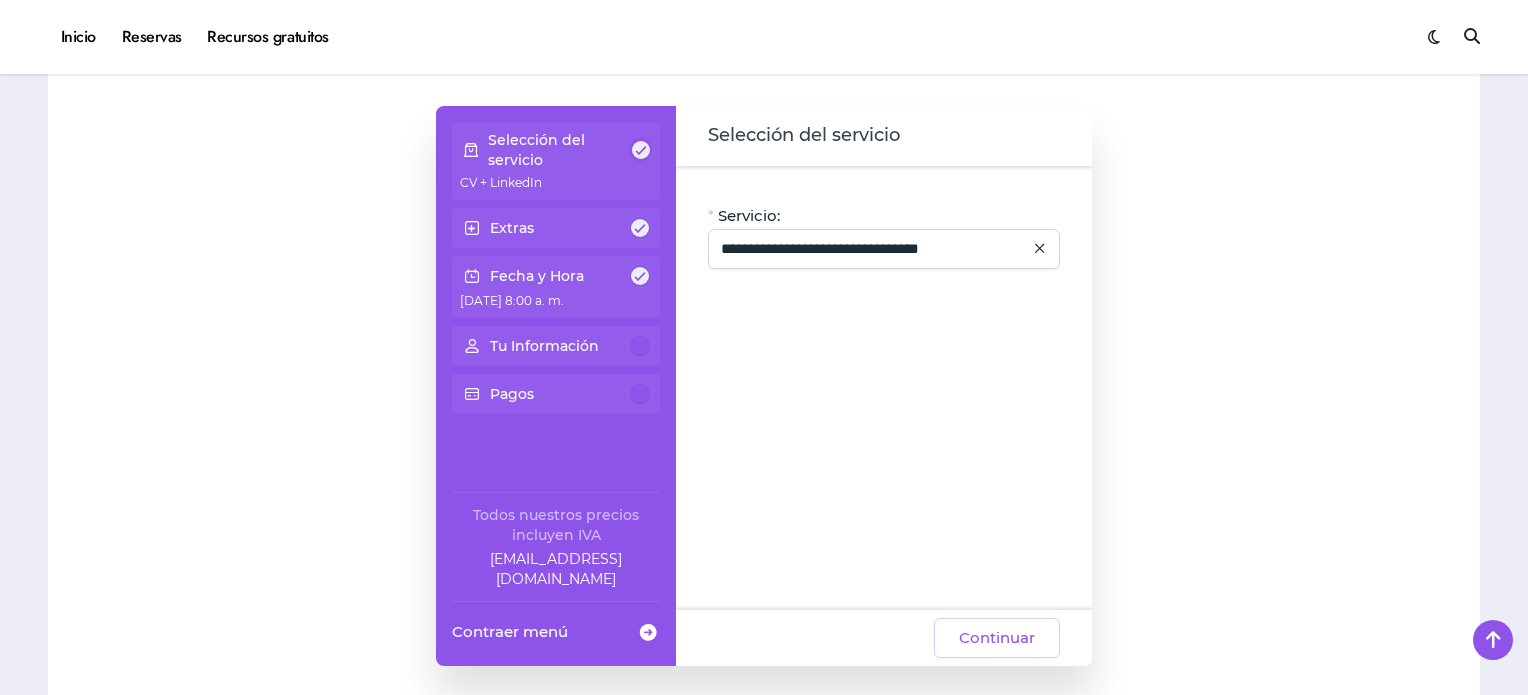 click 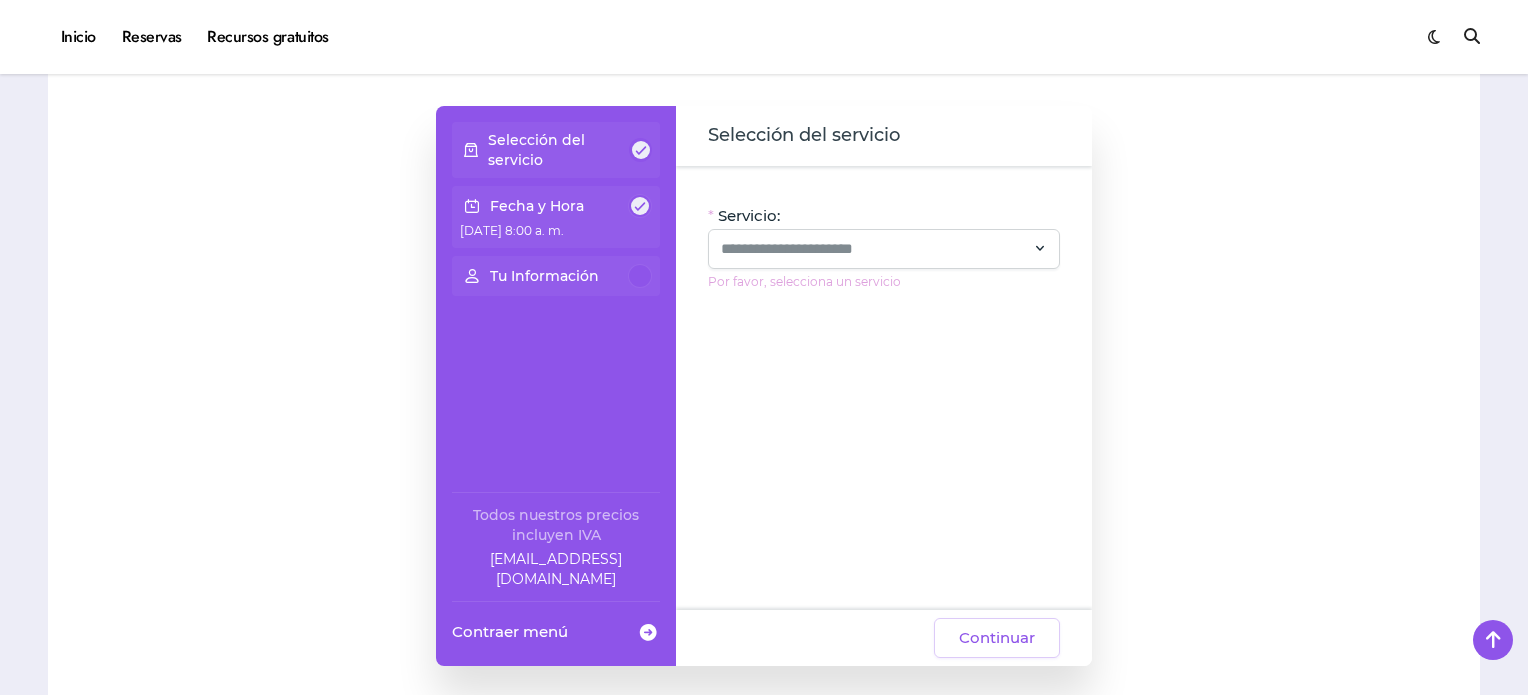 click 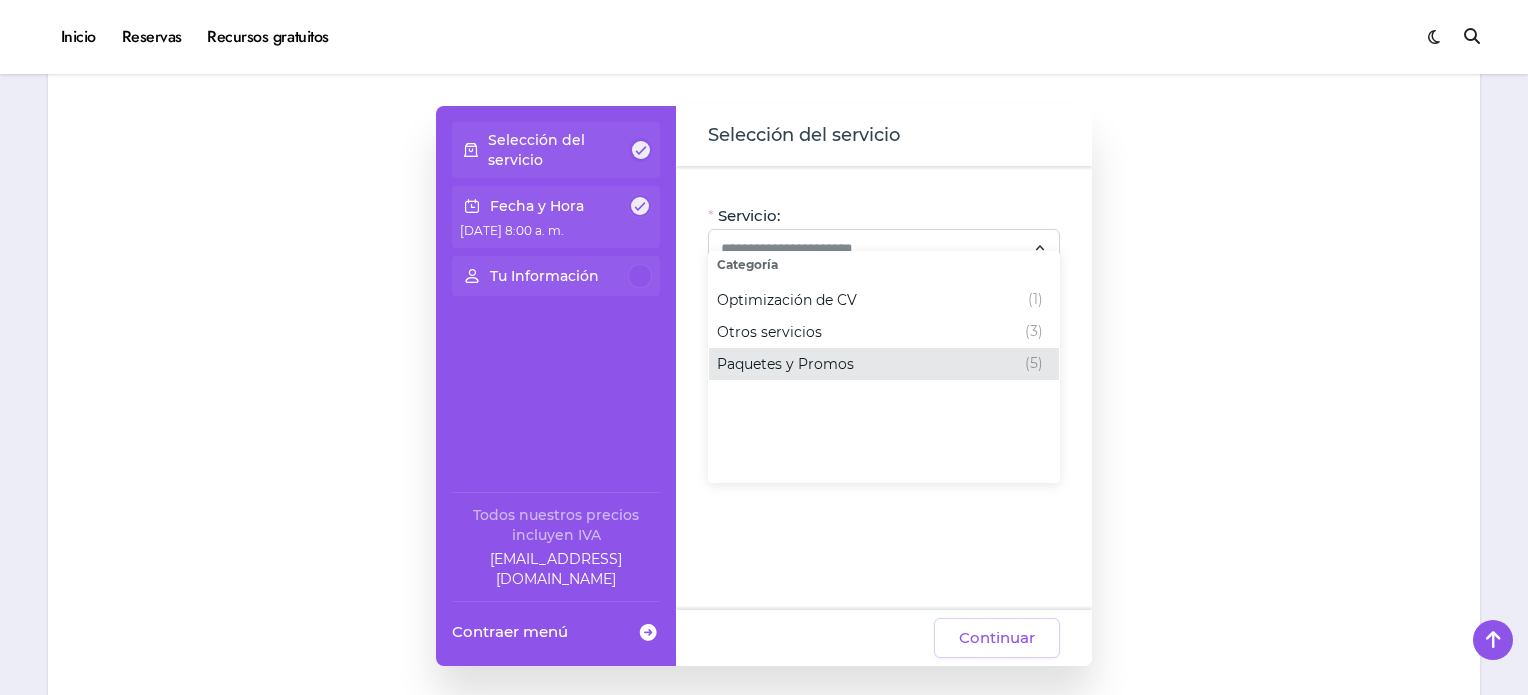click on "Paquetes y Promos (5)" at bounding box center [880, 364] 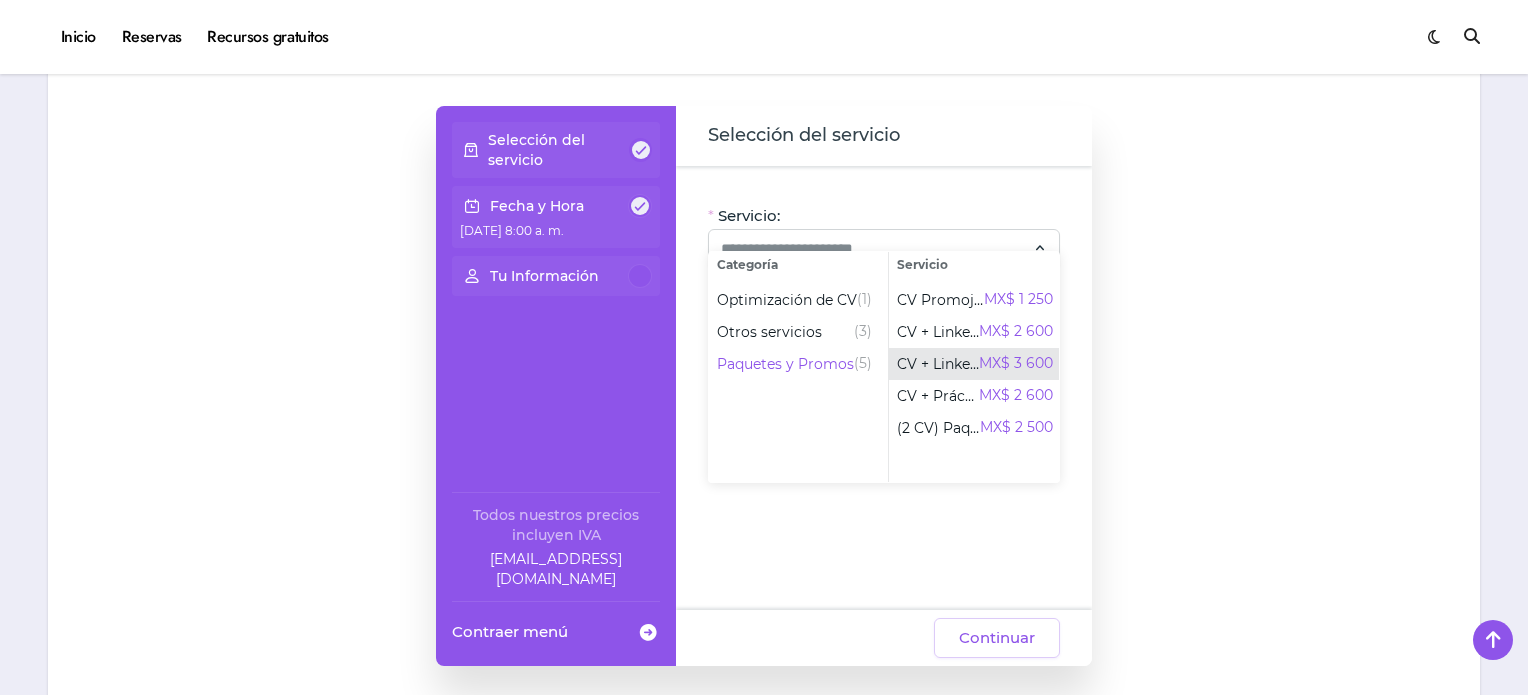 click on "CV + Linkedin + Entrevista" at bounding box center [938, 364] 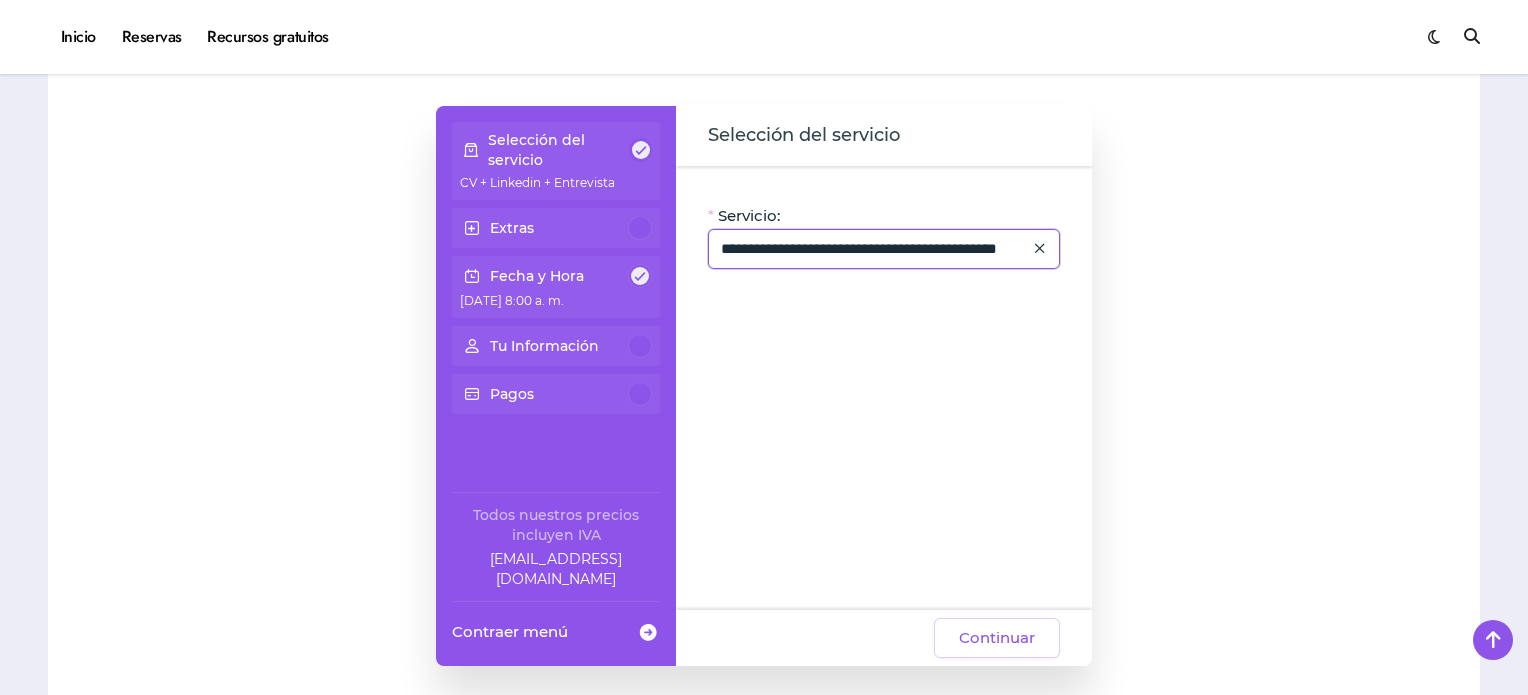 click on "**********" 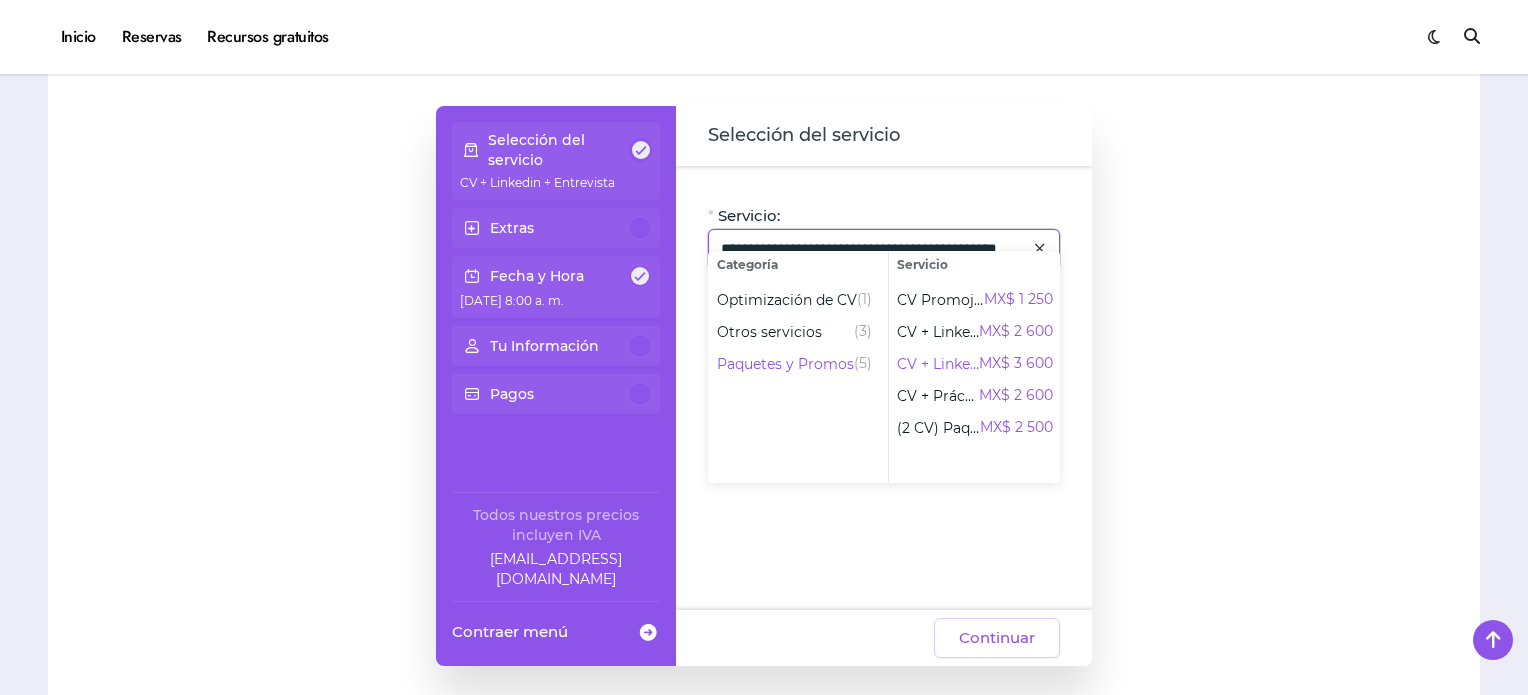 scroll, scrollTop: 0, scrollLeft: 26, axis: horizontal 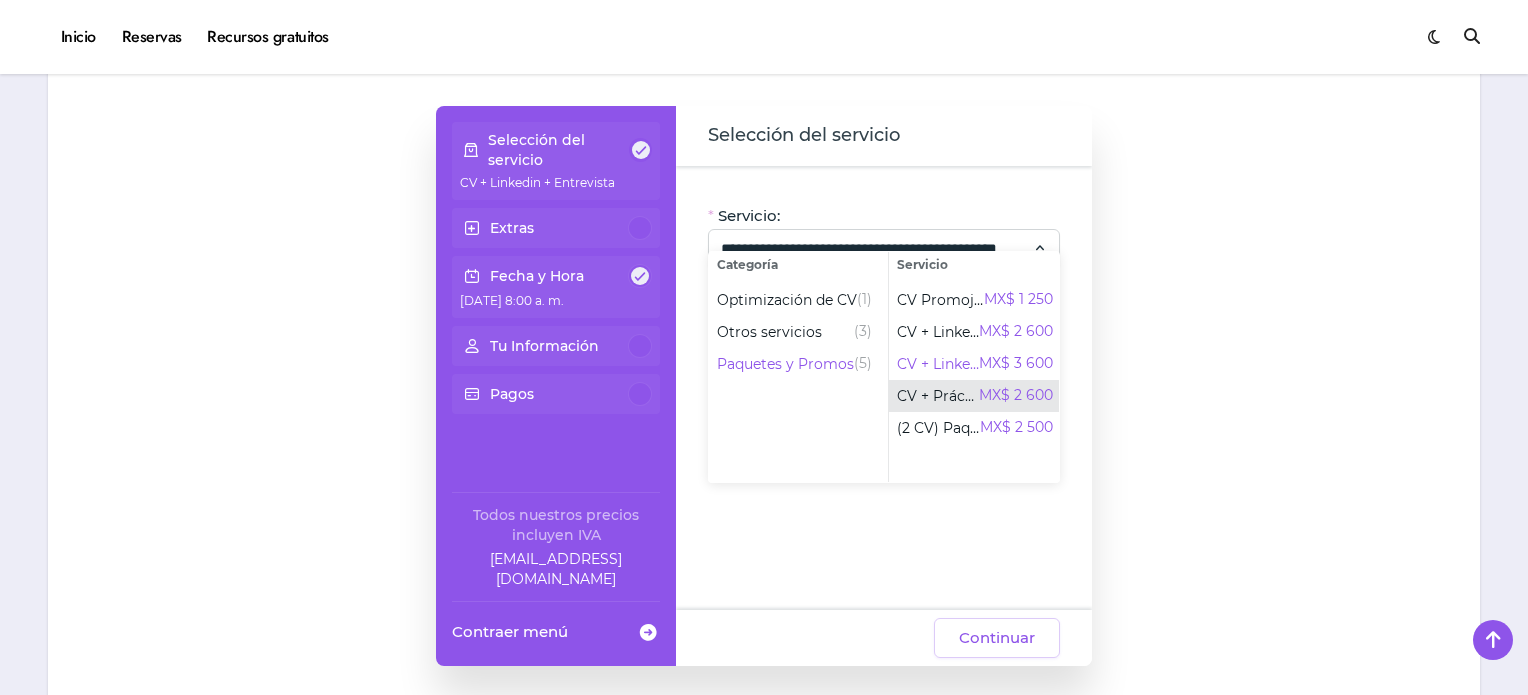 click on "CV + Práctica de entrevista" at bounding box center [938, 396] 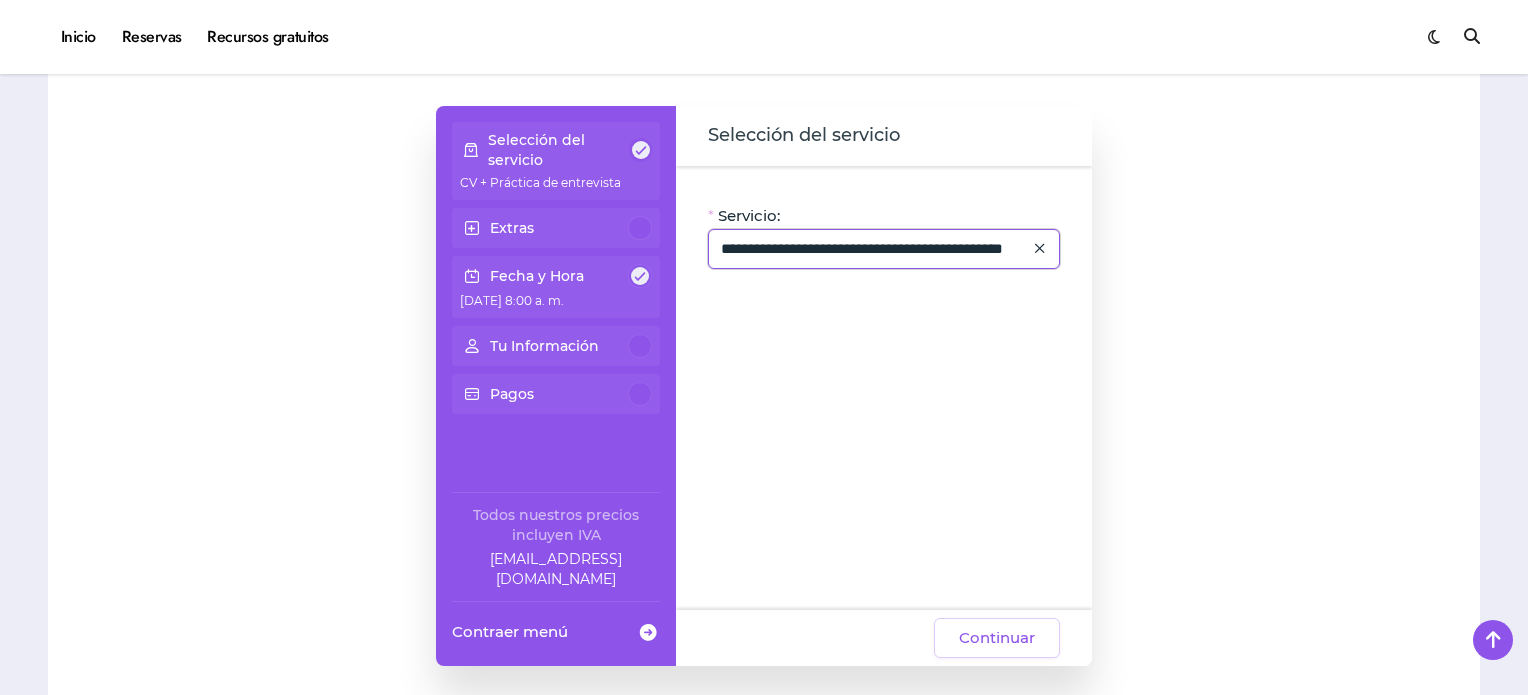 click on "**********" 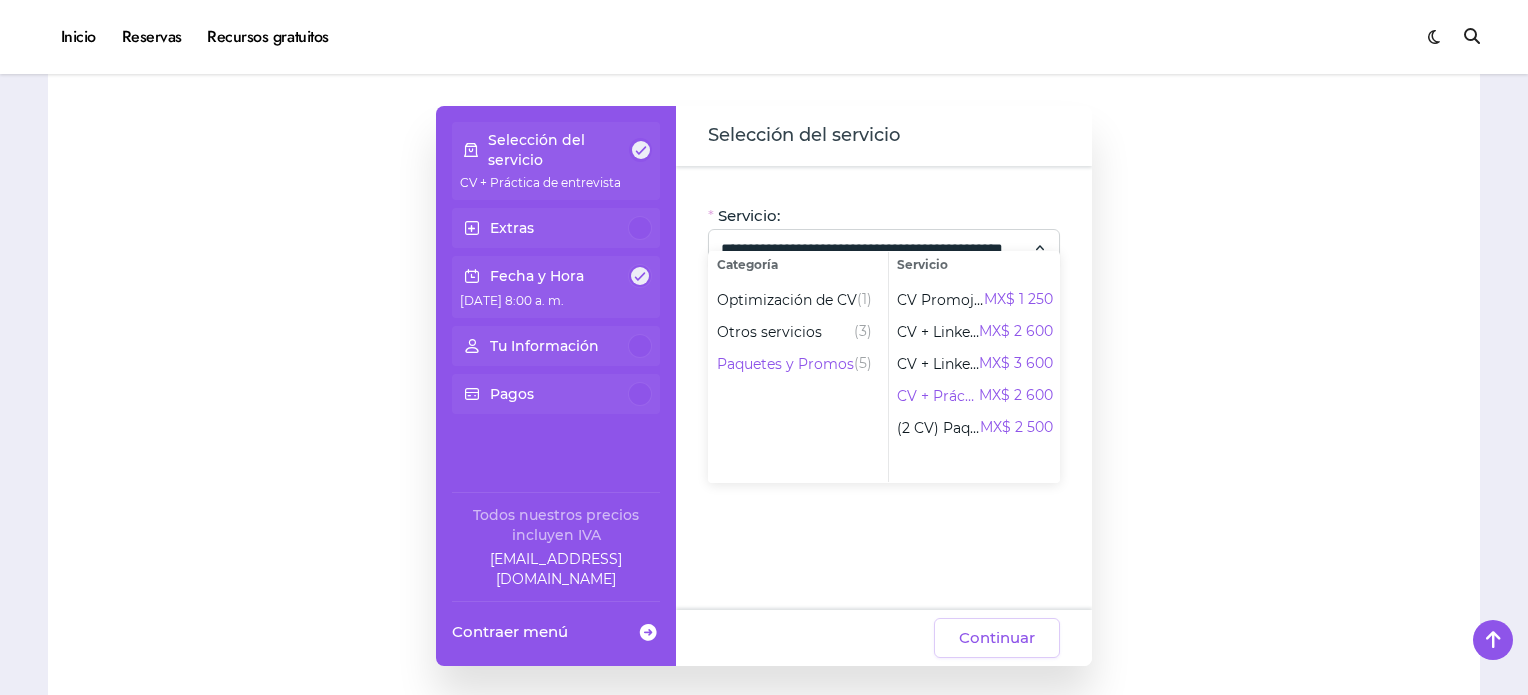 scroll, scrollTop: 0, scrollLeft: 0, axis: both 